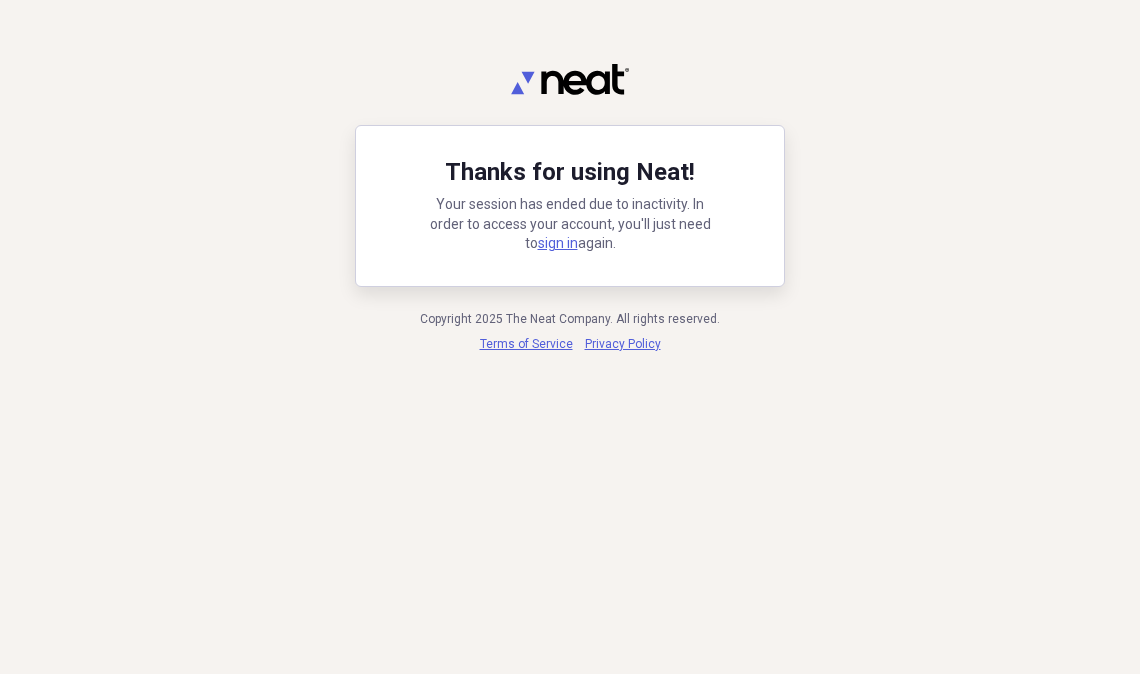 scroll, scrollTop: 0, scrollLeft: 0, axis: both 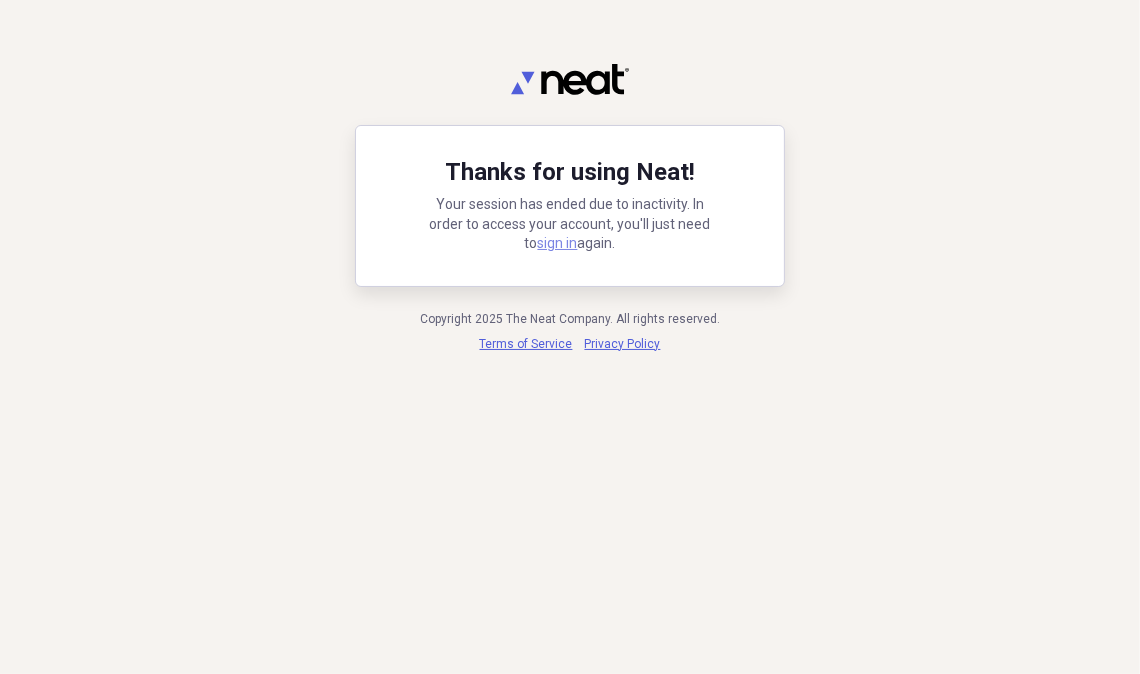 click on "sign in" at bounding box center [558, 243] 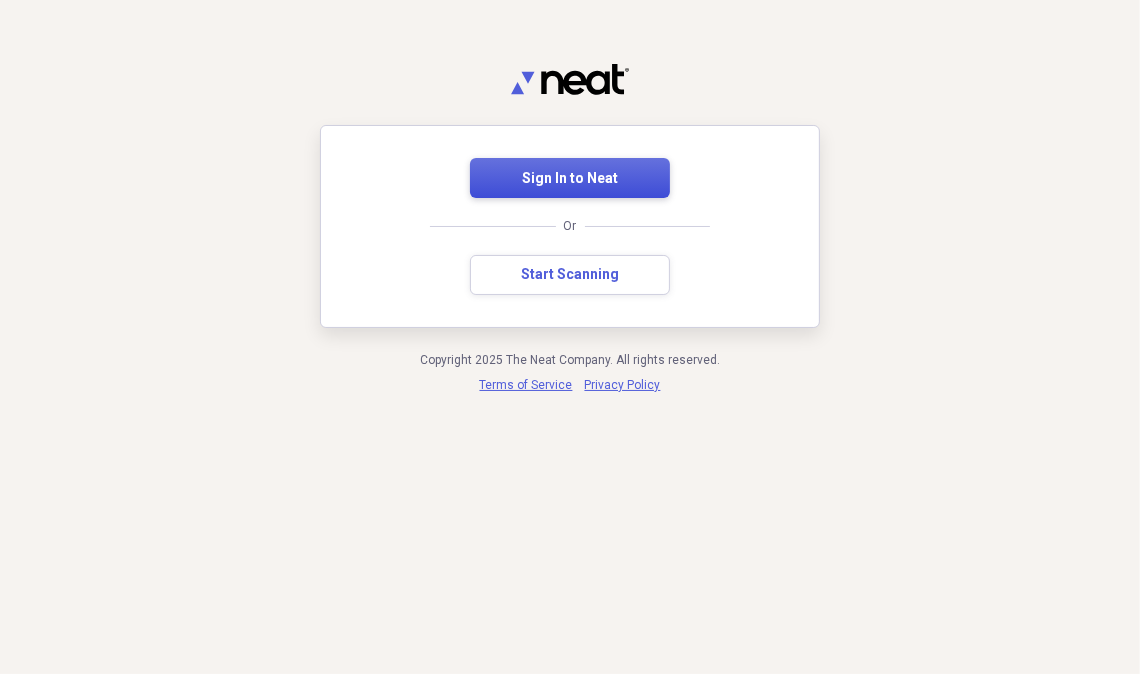 click on "Sign In to Neat" at bounding box center (570, 179) 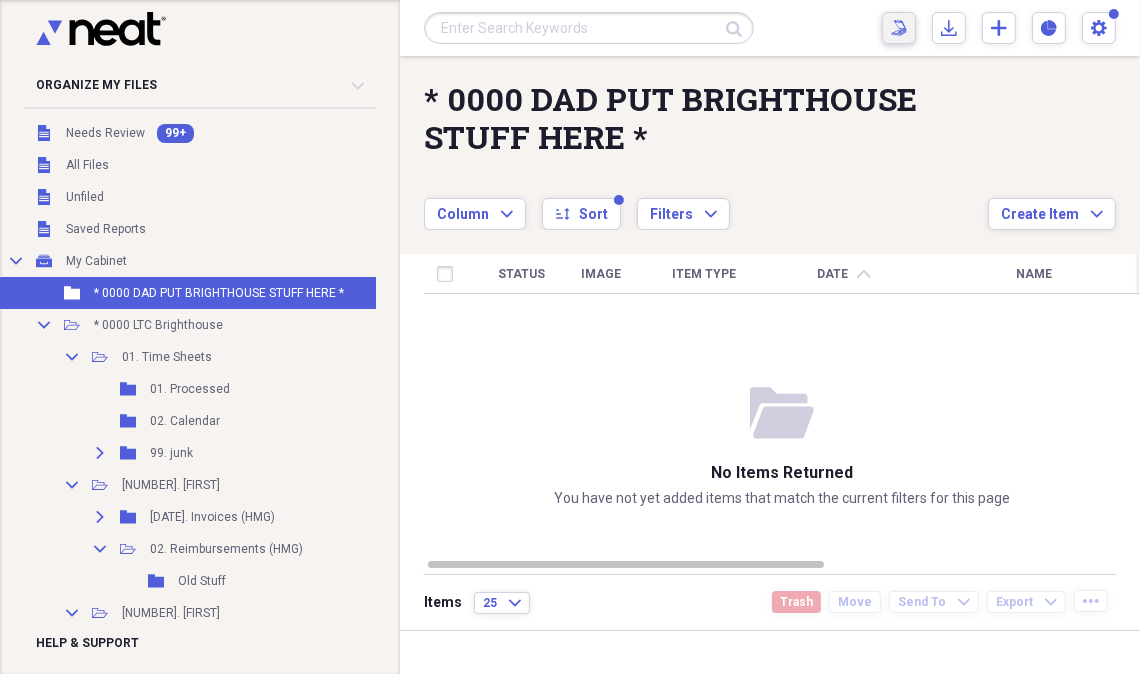 click 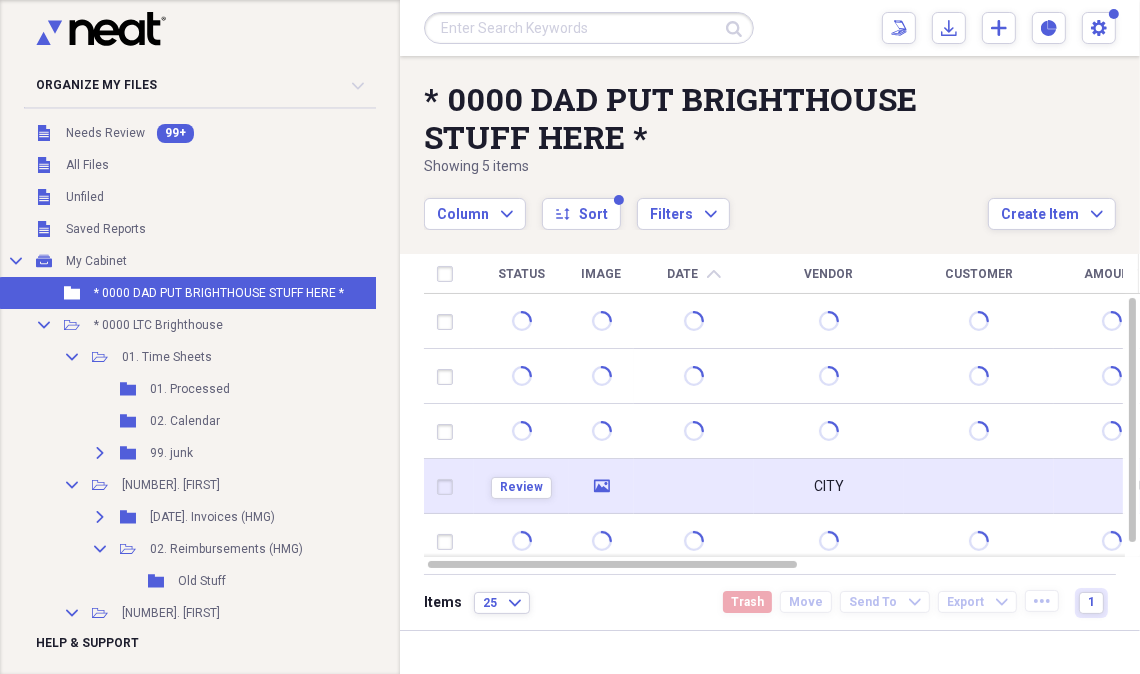 click on "CITY" at bounding box center (829, 486) 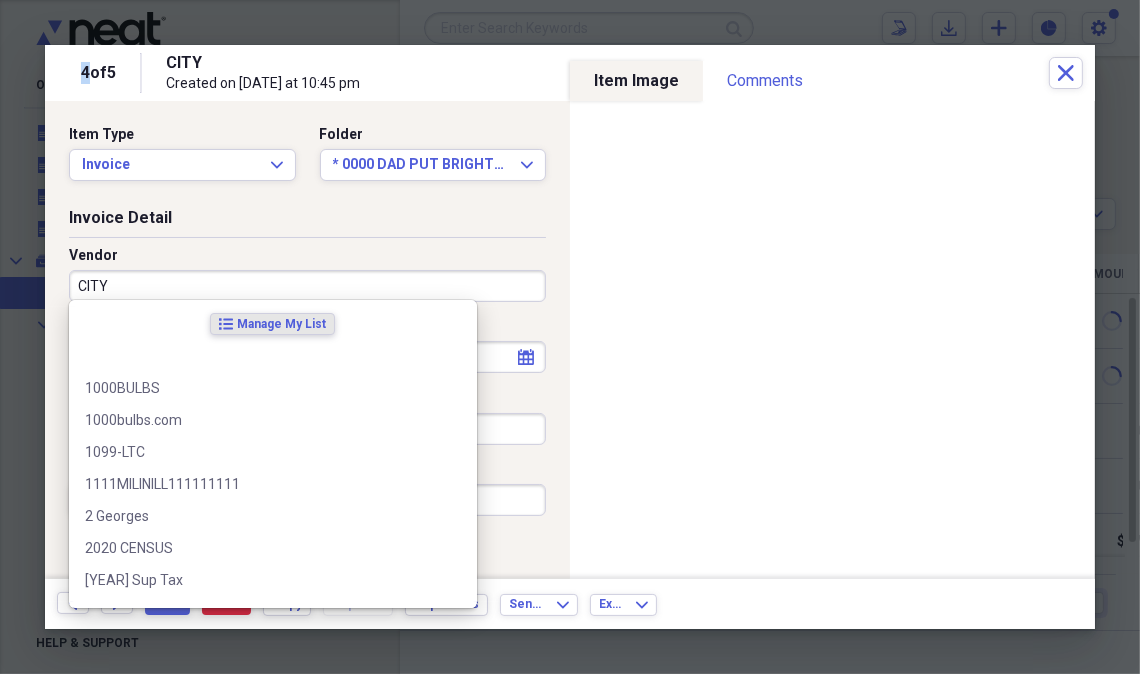 click on "CITY" at bounding box center [307, 286] 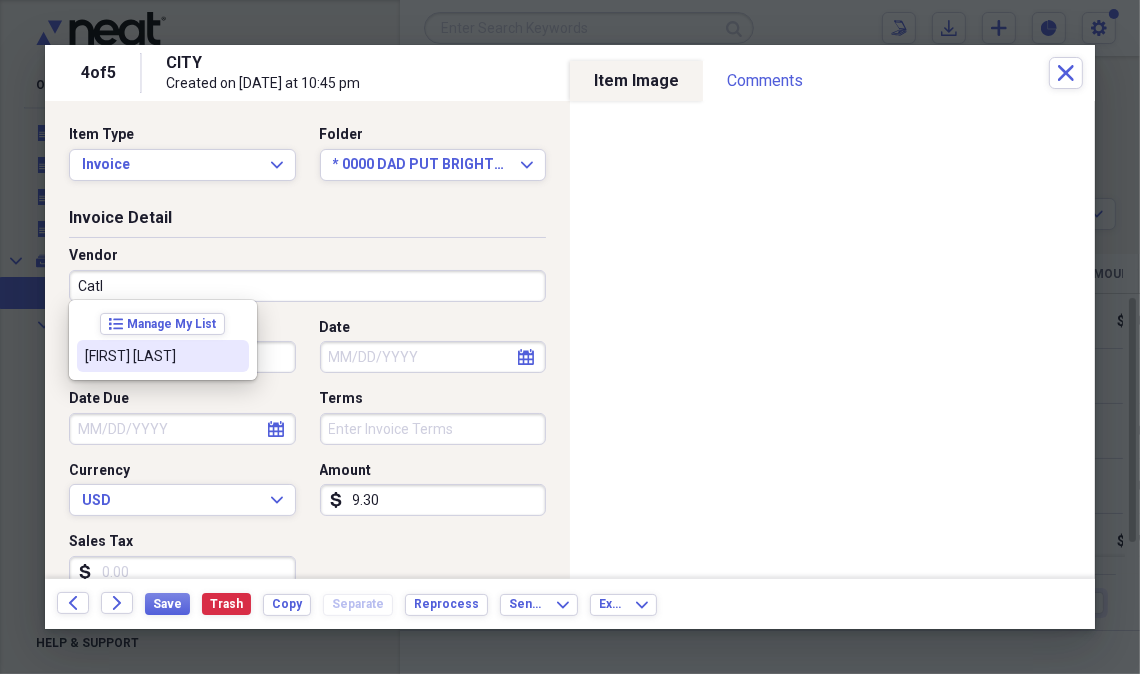 click on "[FIRST] [LAST]" at bounding box center (151, 356) 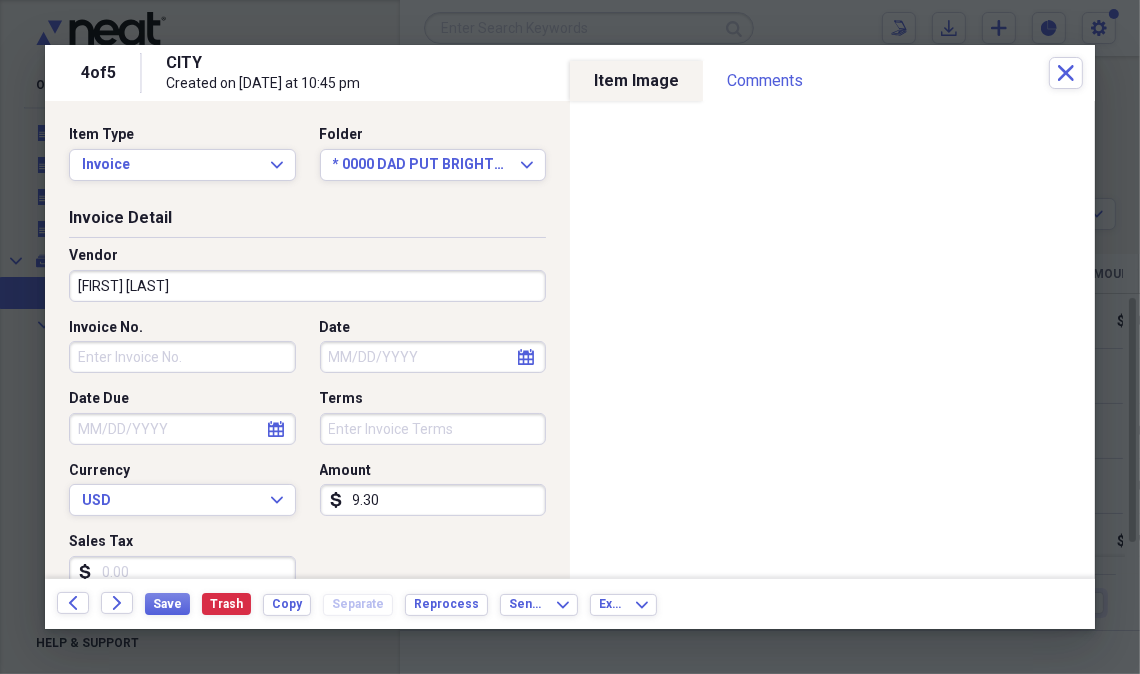 type on "Brighthouse Invoice For Independent Care Providers" 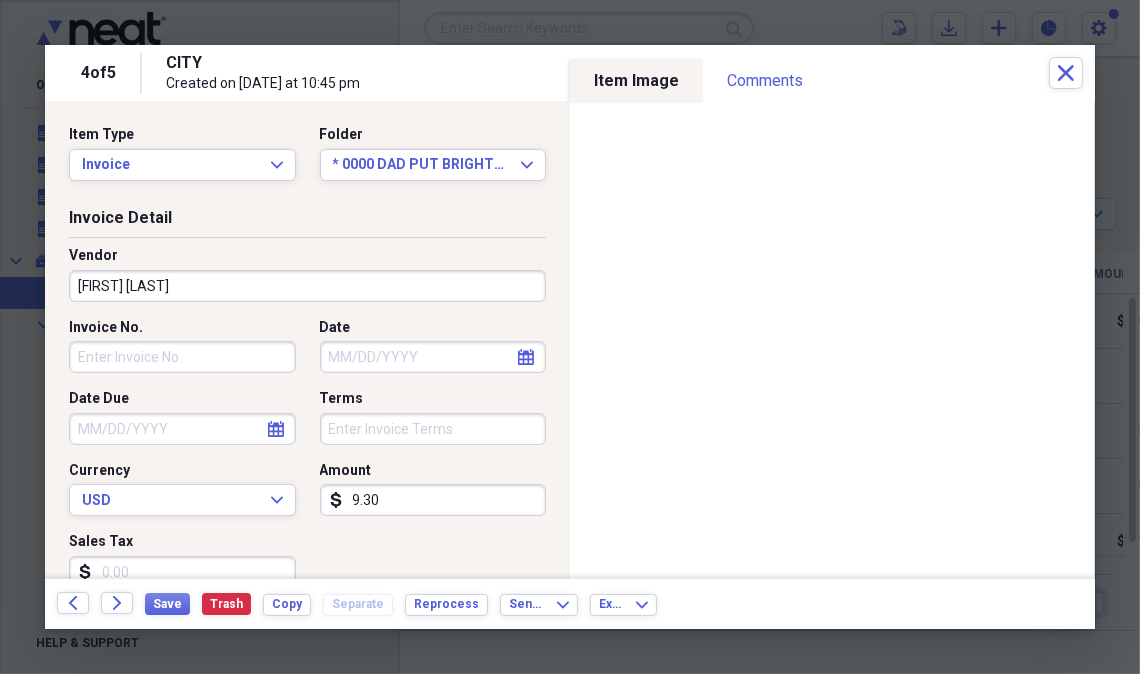 click on "calendar" 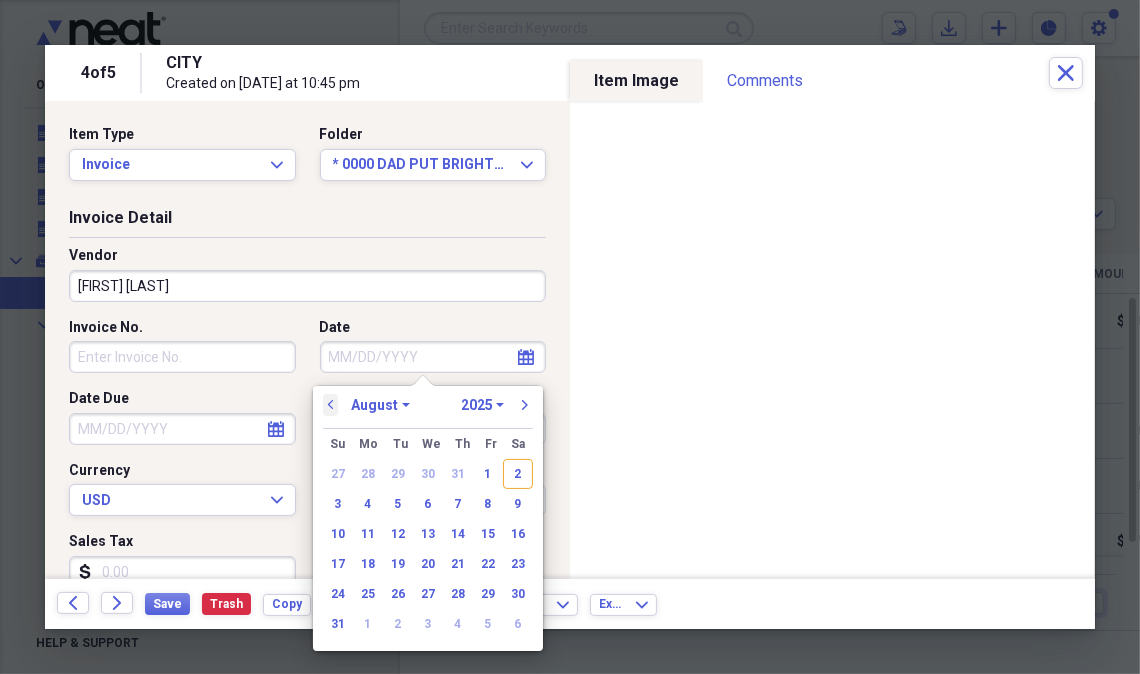 click on "previous" at bounding box center [331, 405] 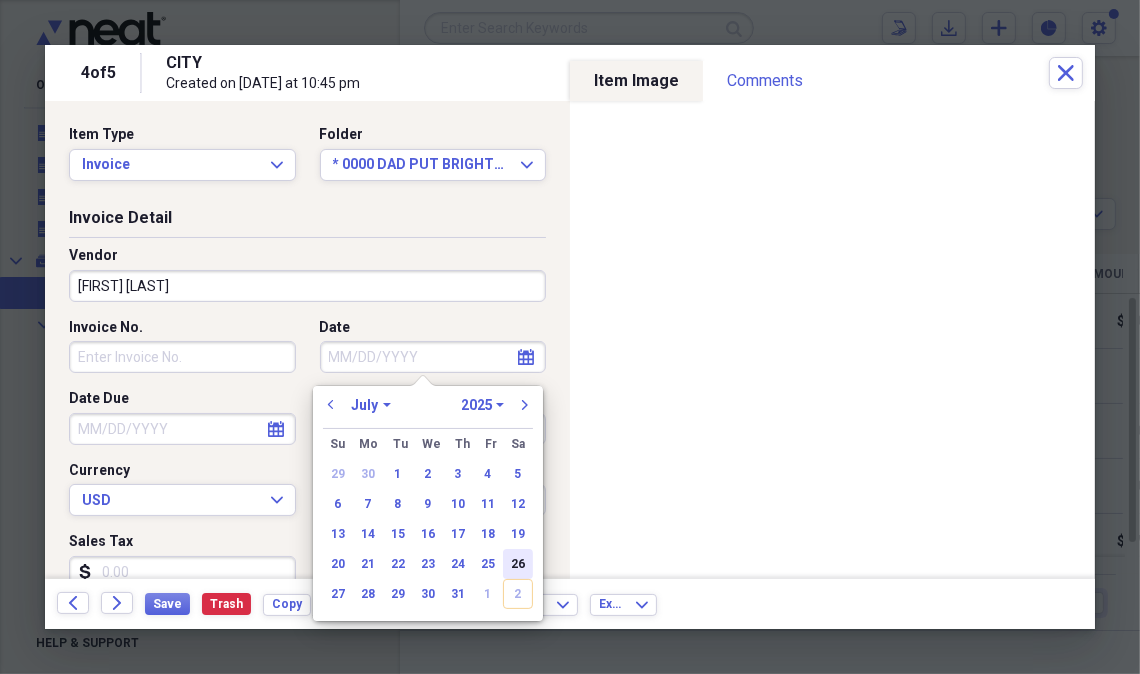 click on "26" at bounding box center (518, 564) 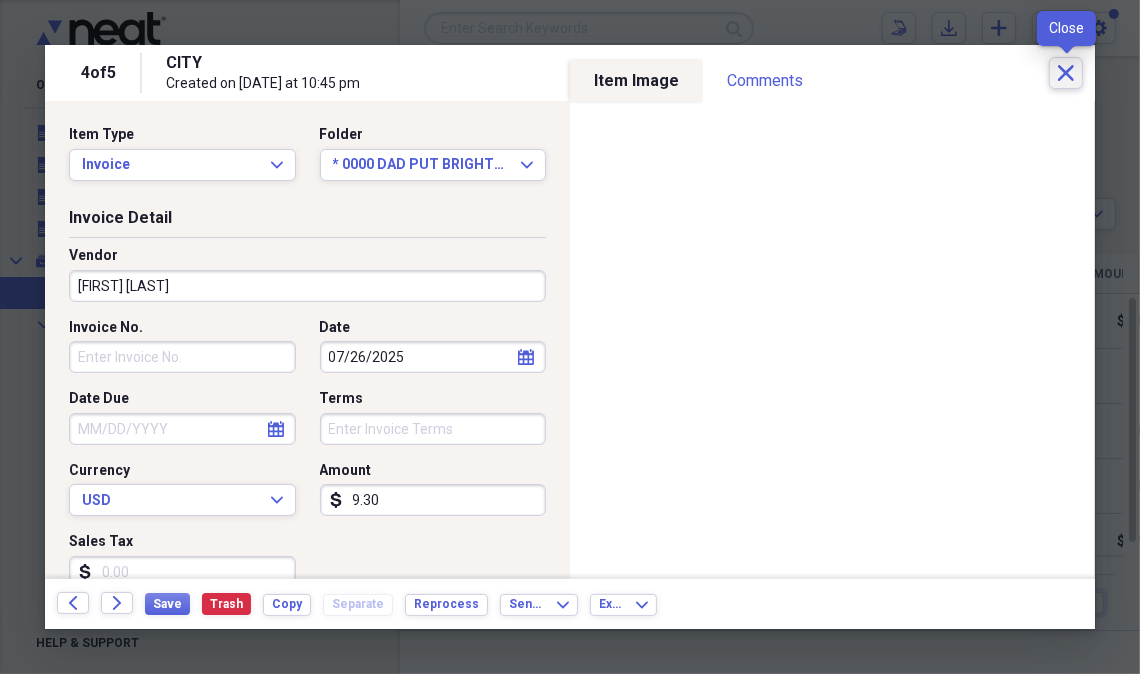 click on "Close" 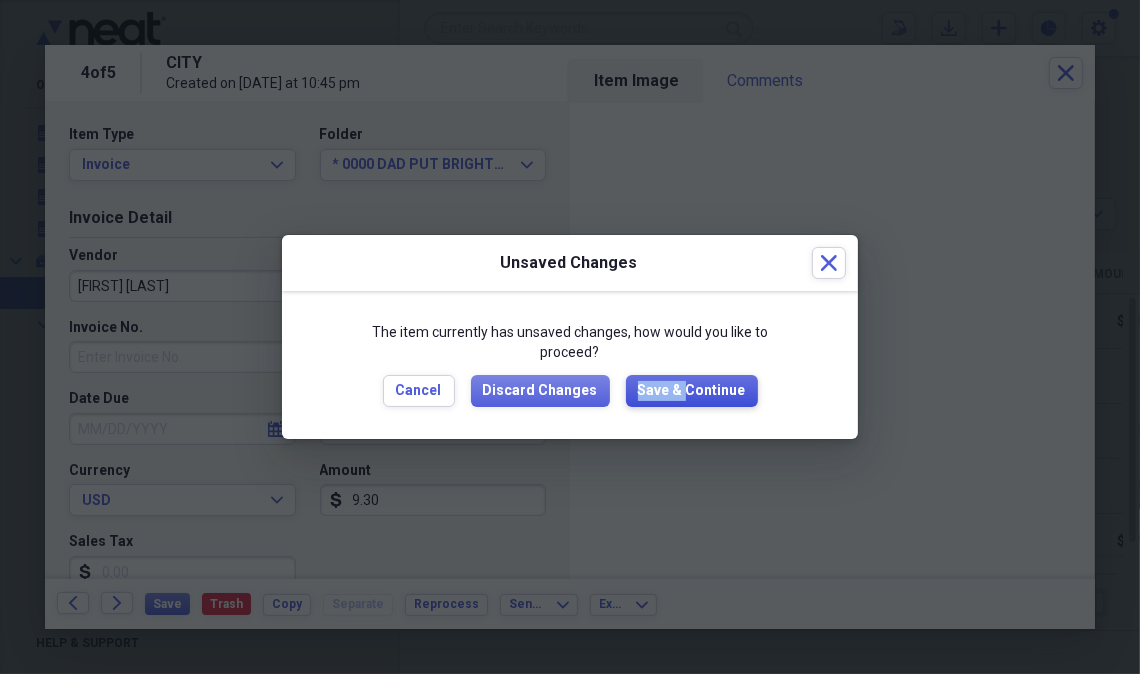 click on "Save & Continue" at bounding box center (692, 391) 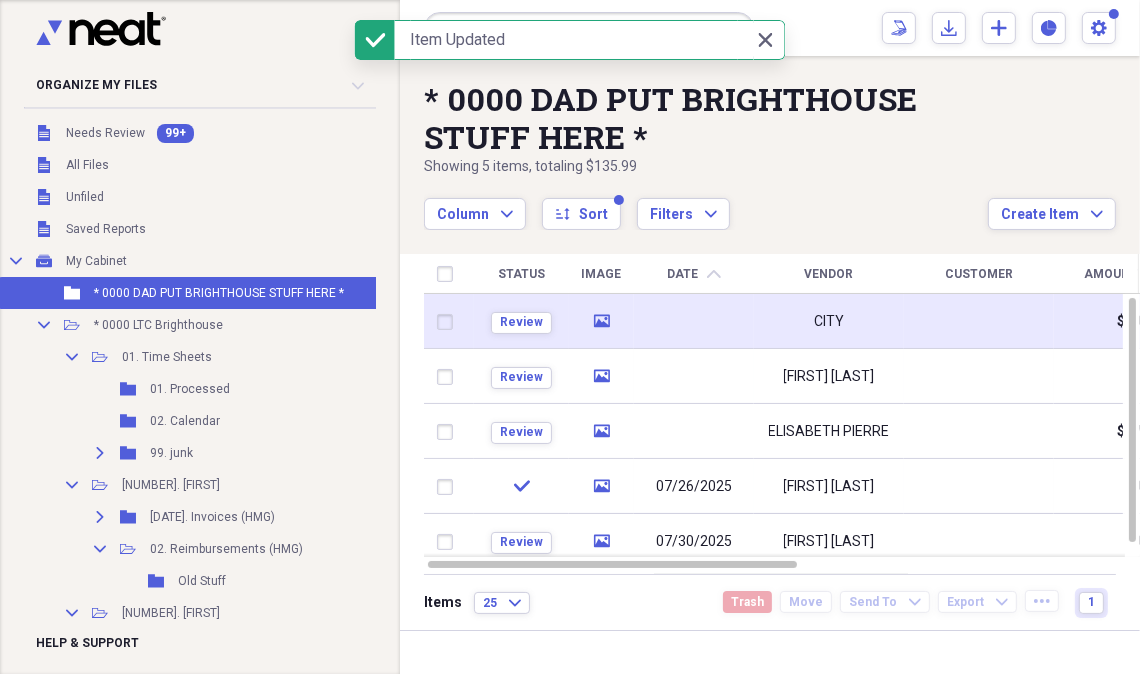 click on "CITY" at bounding box center (829, 321) 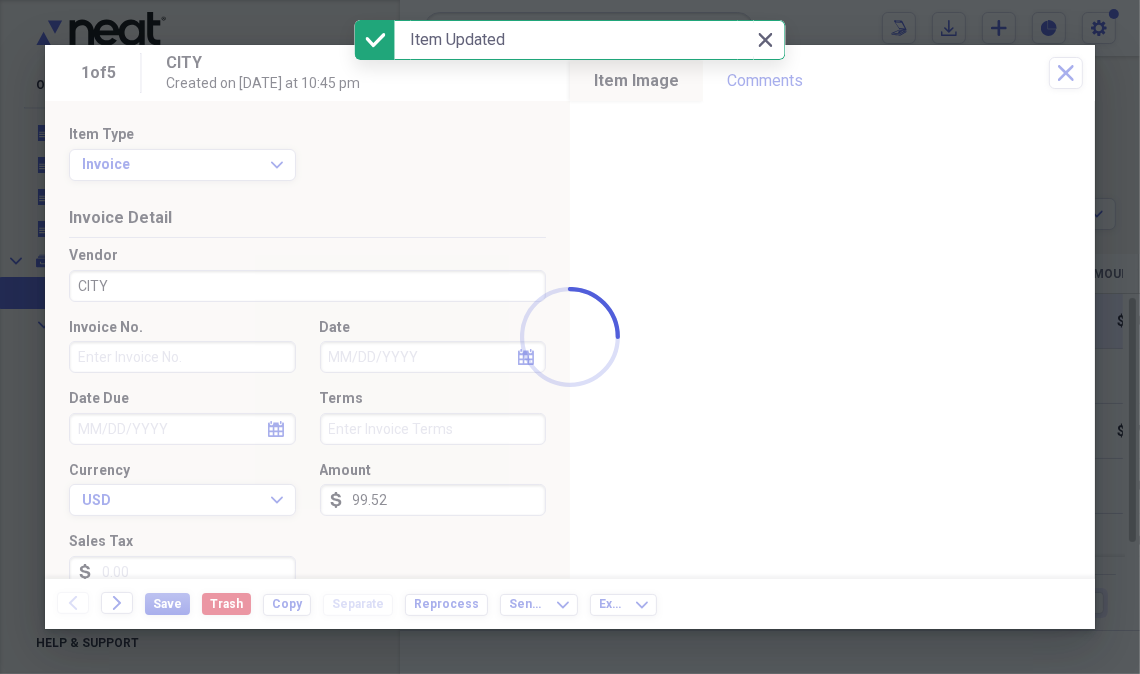 click at bounding box center [570, 337] 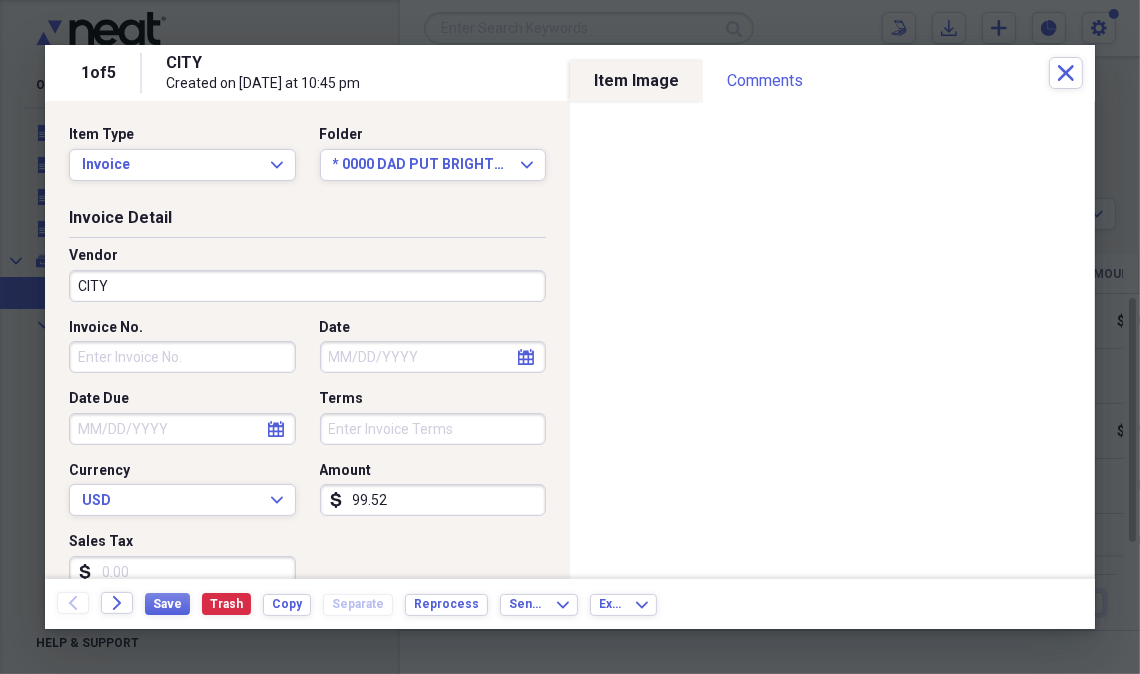 click 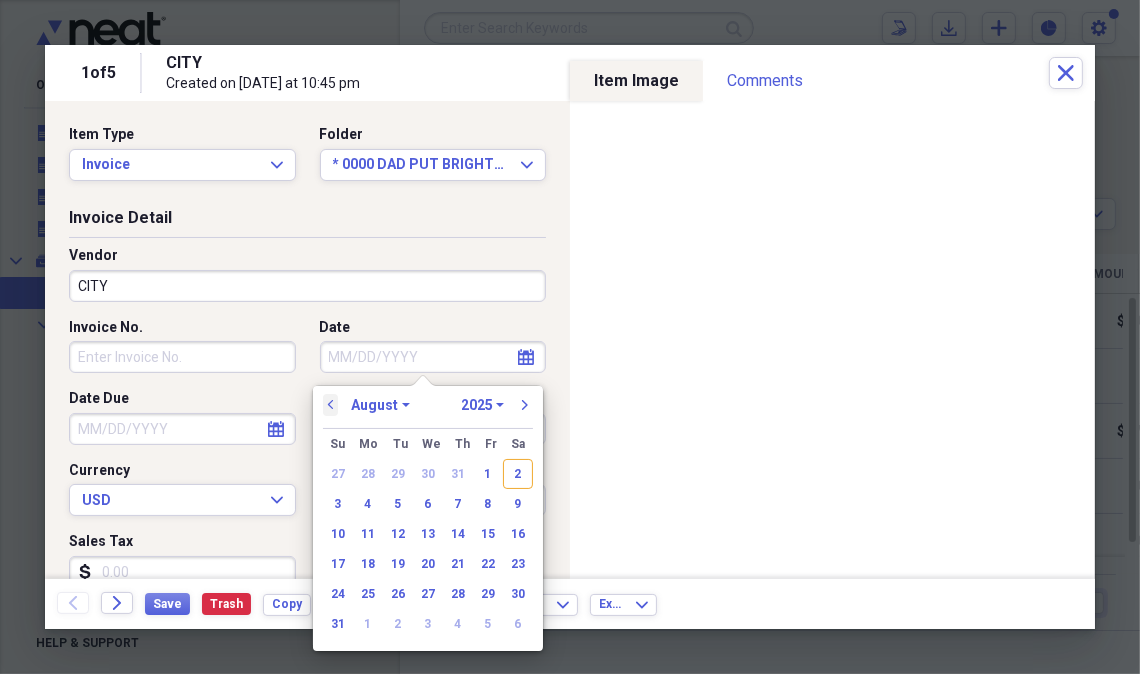 click on "previous" at bounding box center [331, 405] 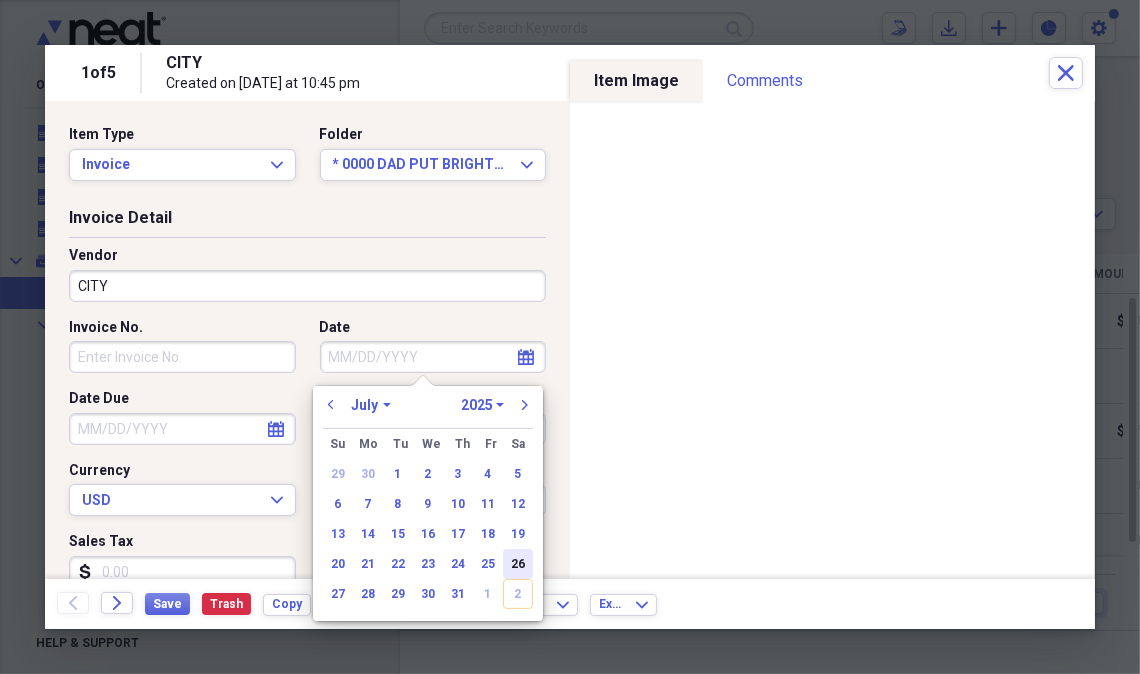 click on "26" at bounding box center [518, 564] 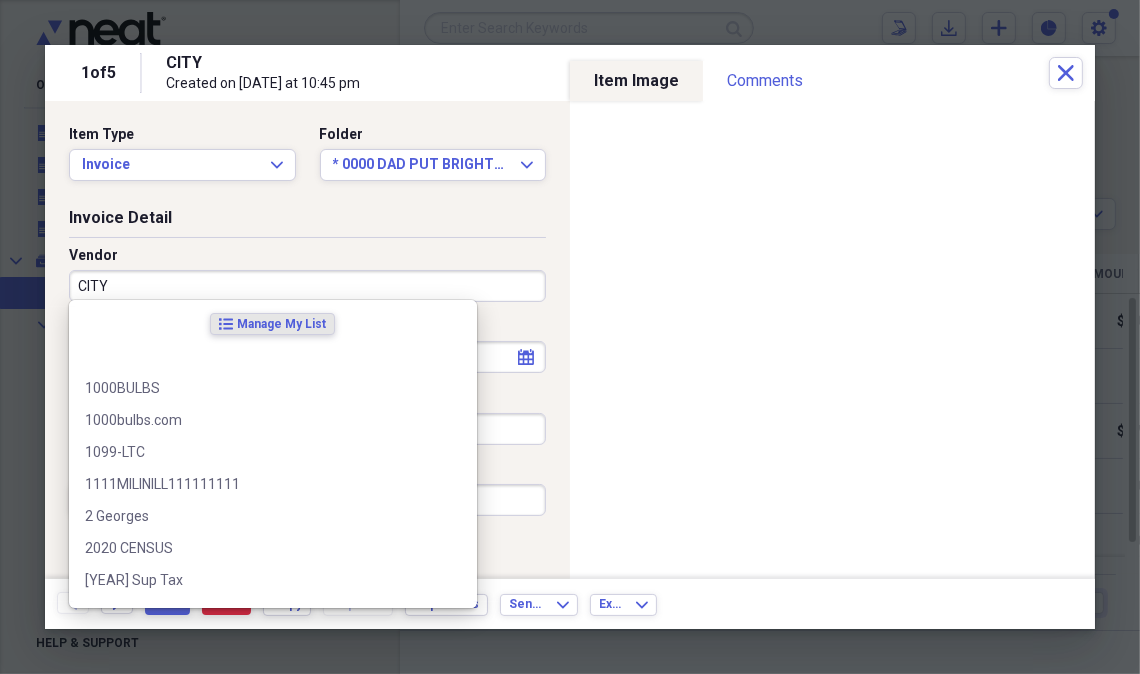 click on "CITY" at bounding box center [307, 286] 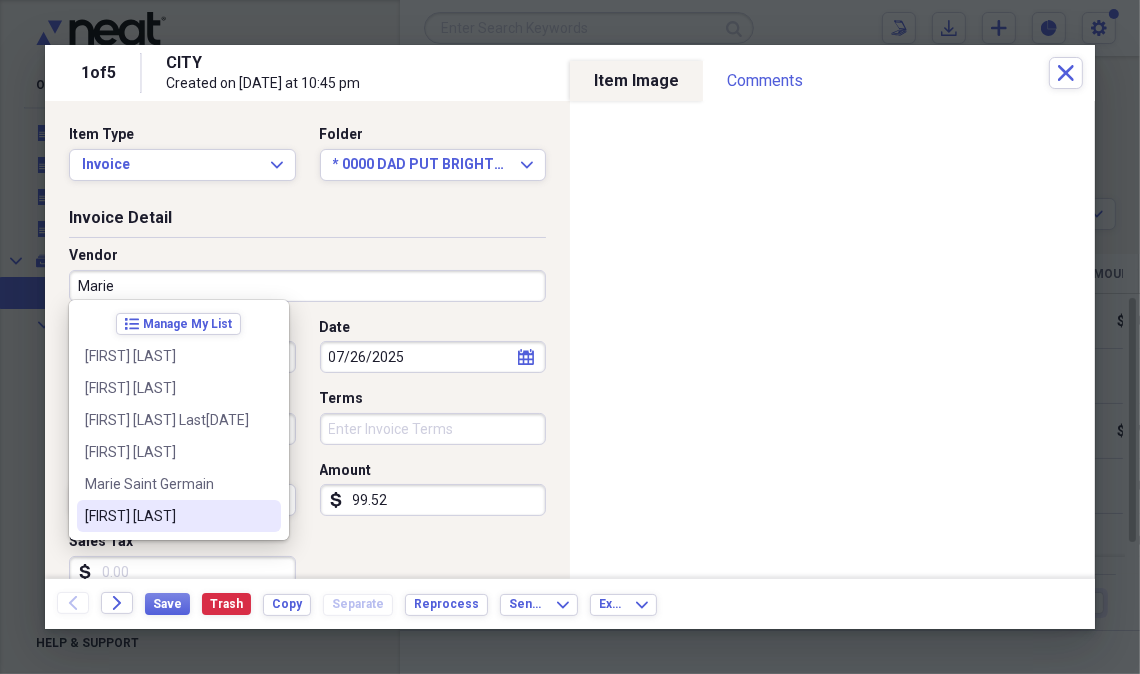 click on "[FIRST] [LAST]" at bounding box center (167, 516) 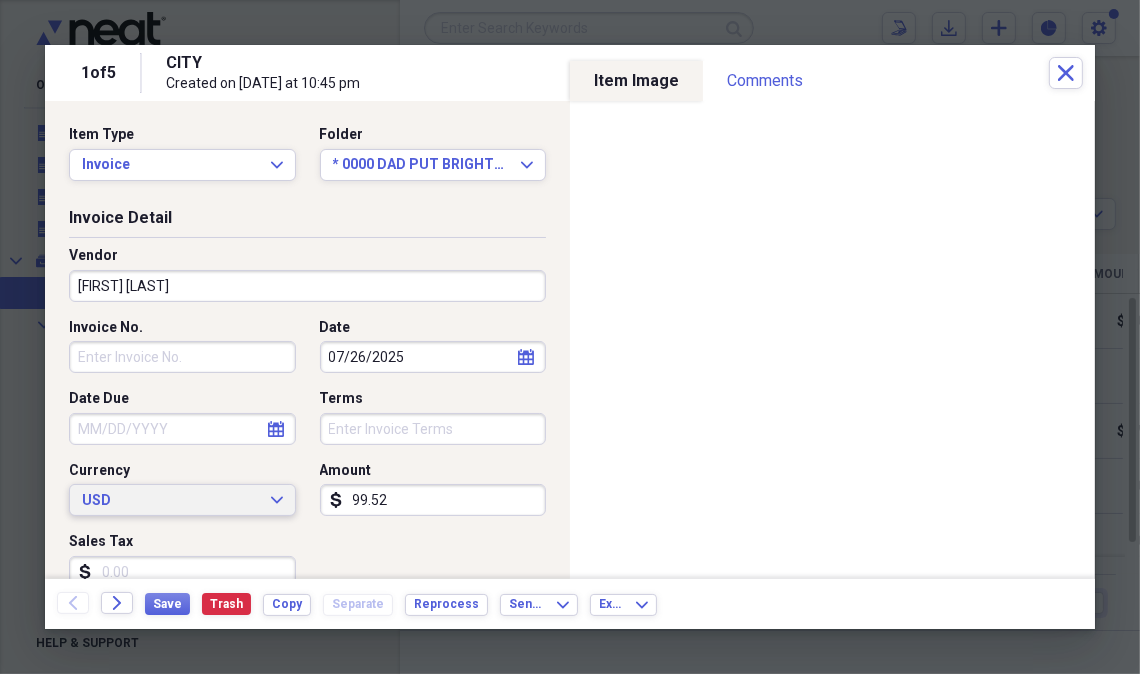 type on "Brighthouse Invoice For Independent Care Providers" 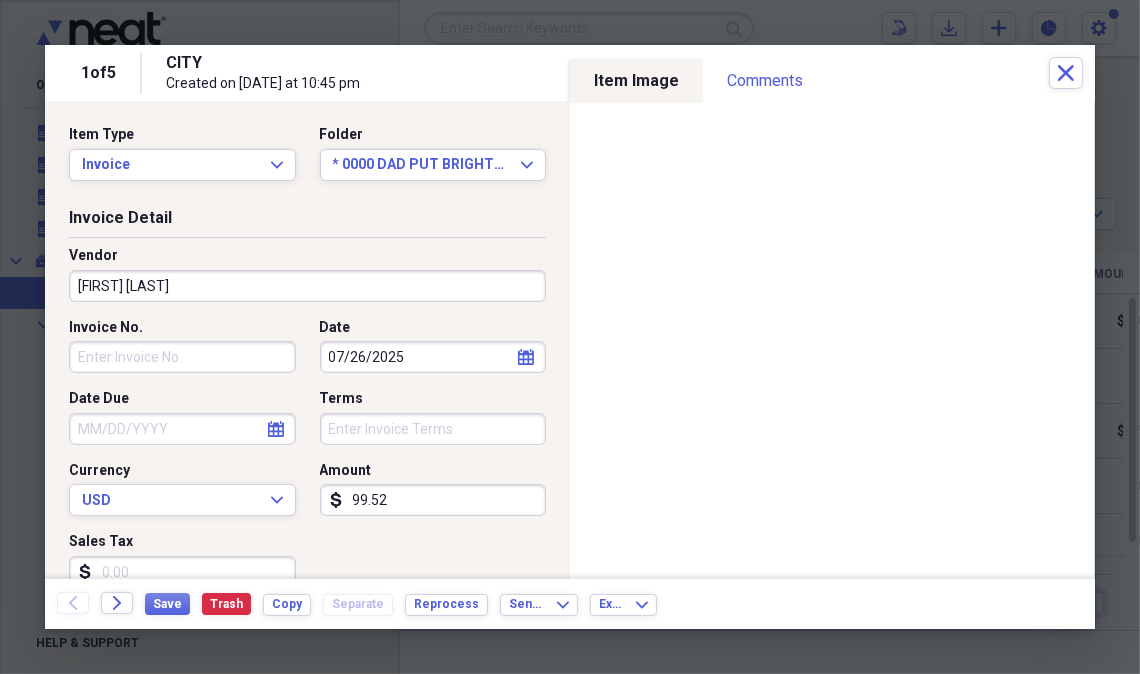 click on "99.52" at bounding box center (433, 500) 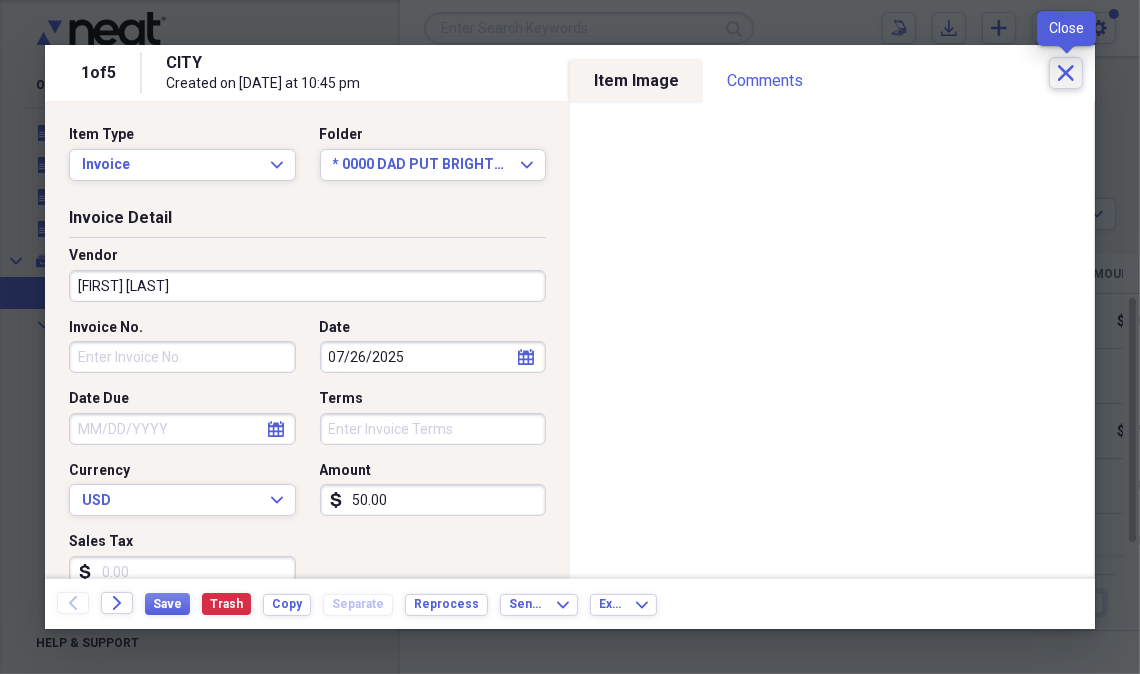 type on "50.00" 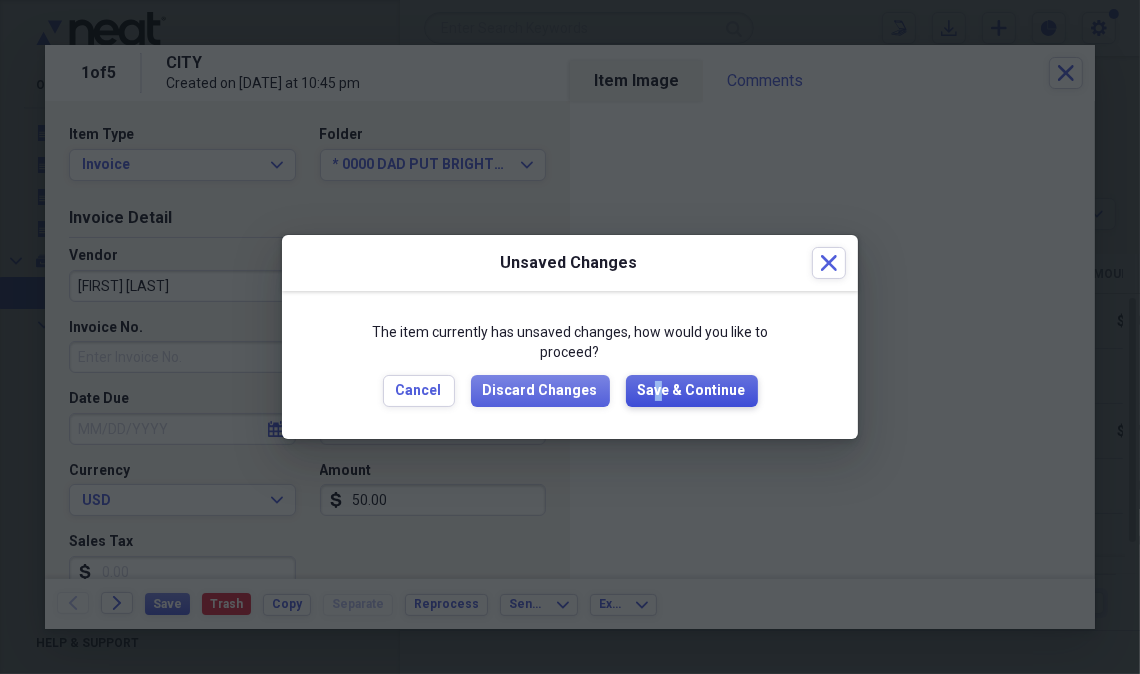 click on "Save & Continue" at bounding box center (692, 391) 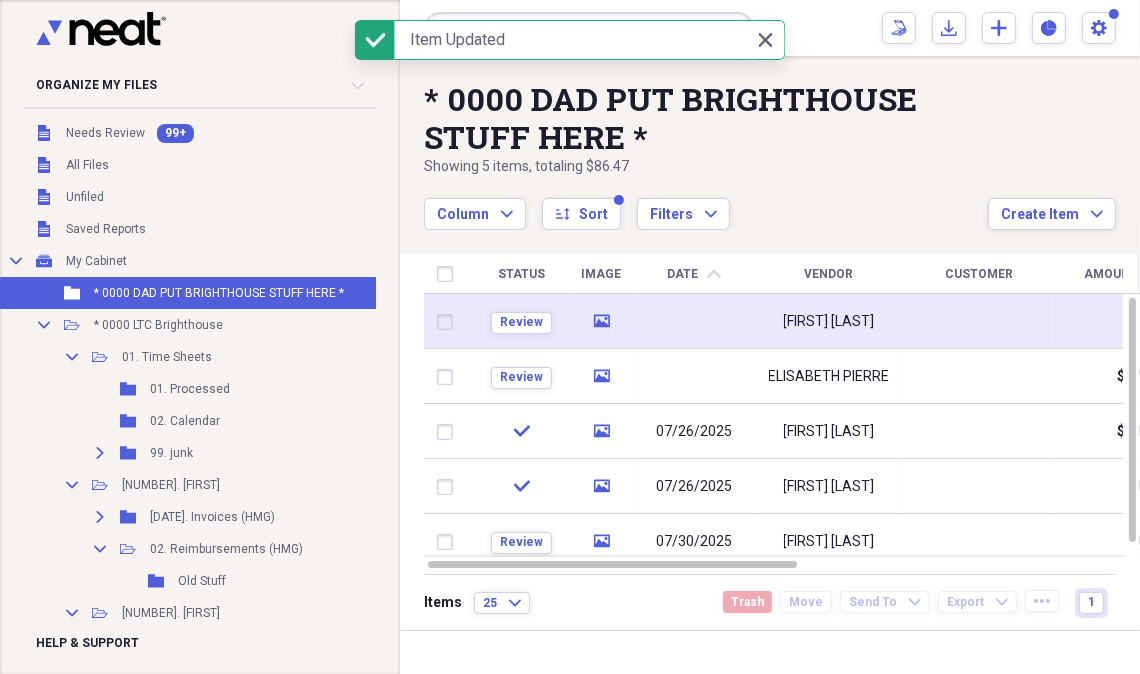 click on "[FIRST] [LAST]" at bounding box center [829, 322] 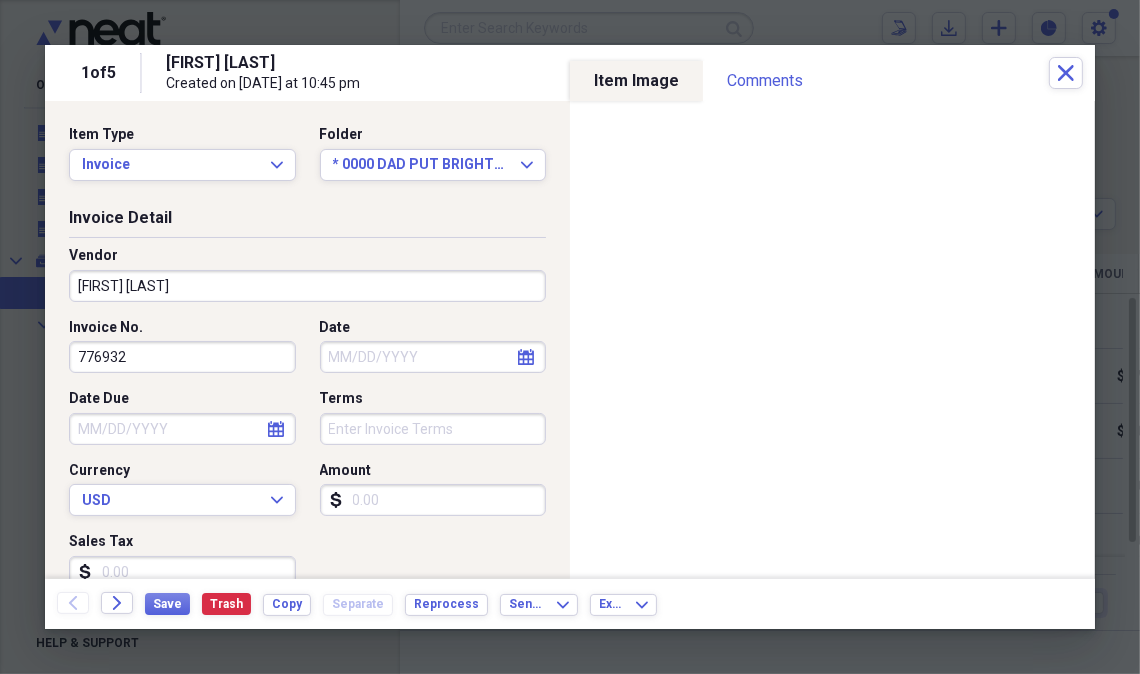click on "776932" at bounding box center [182, 357] 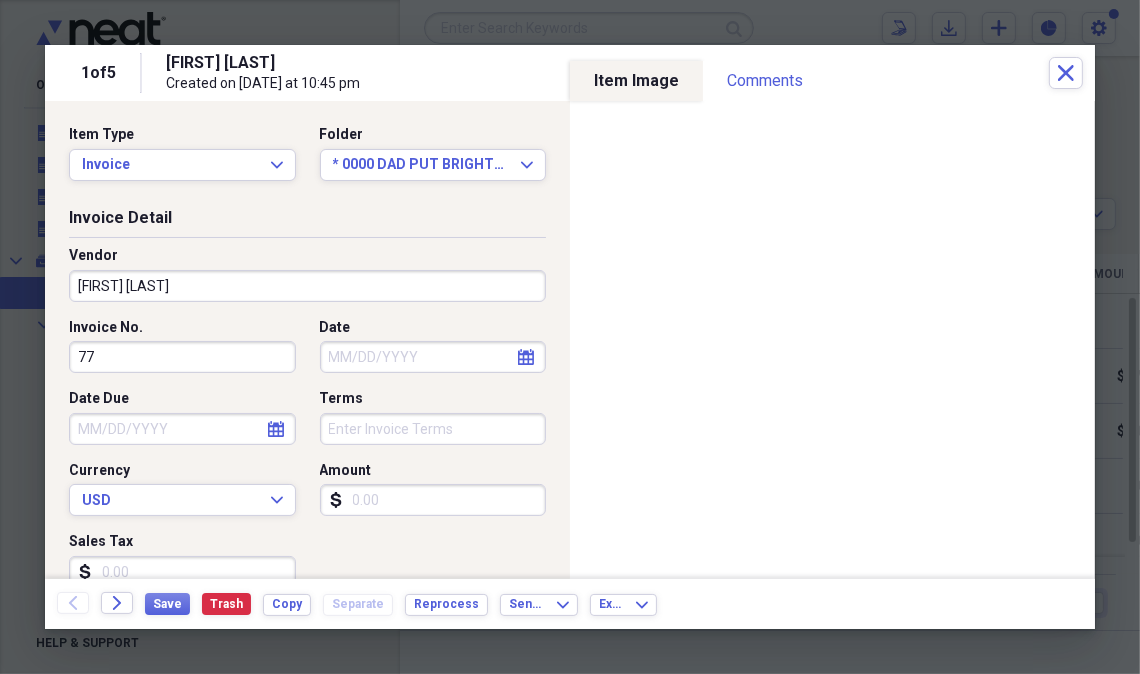 type on "7" 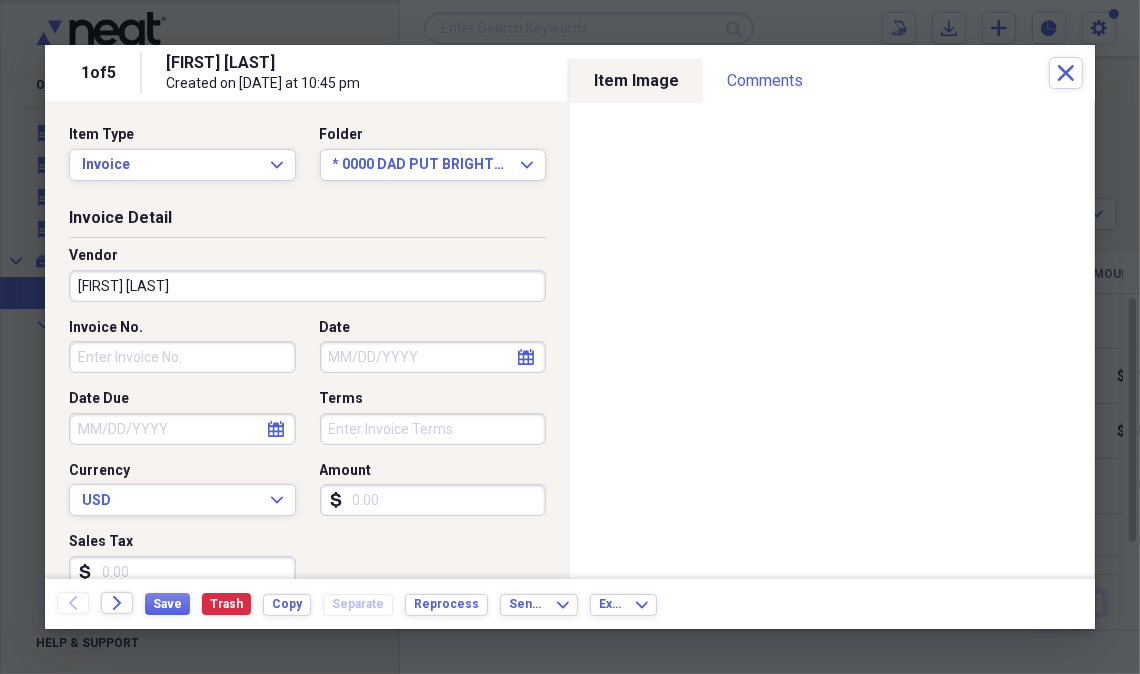 type 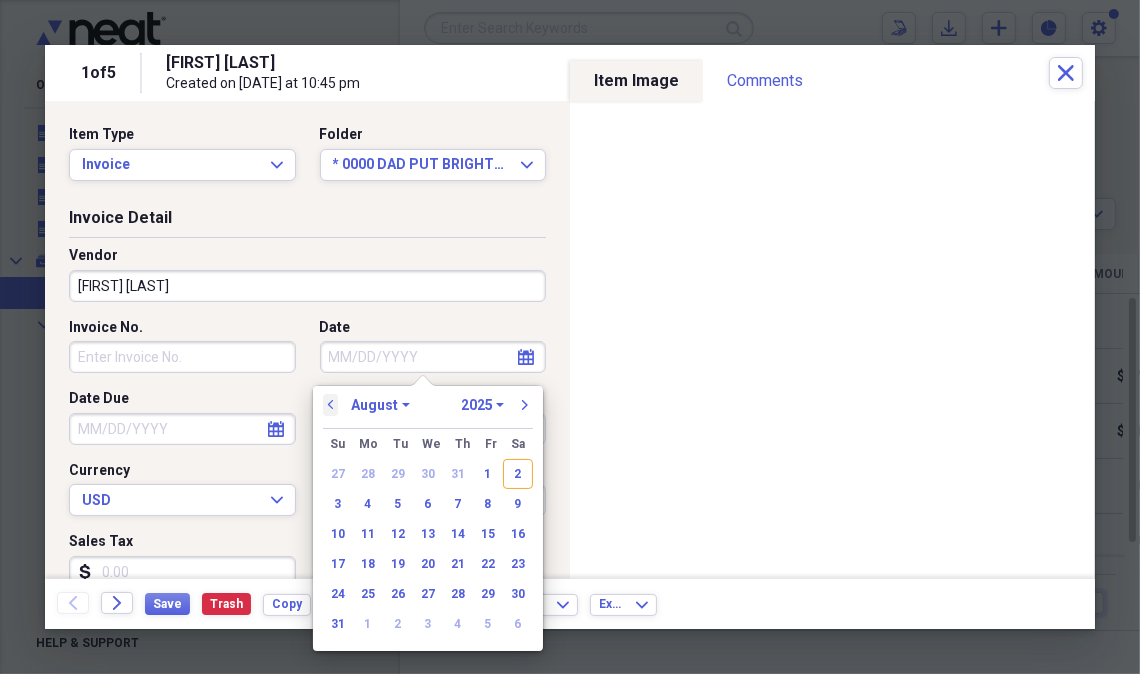 click on "previous" at bounding box center (331, 405) 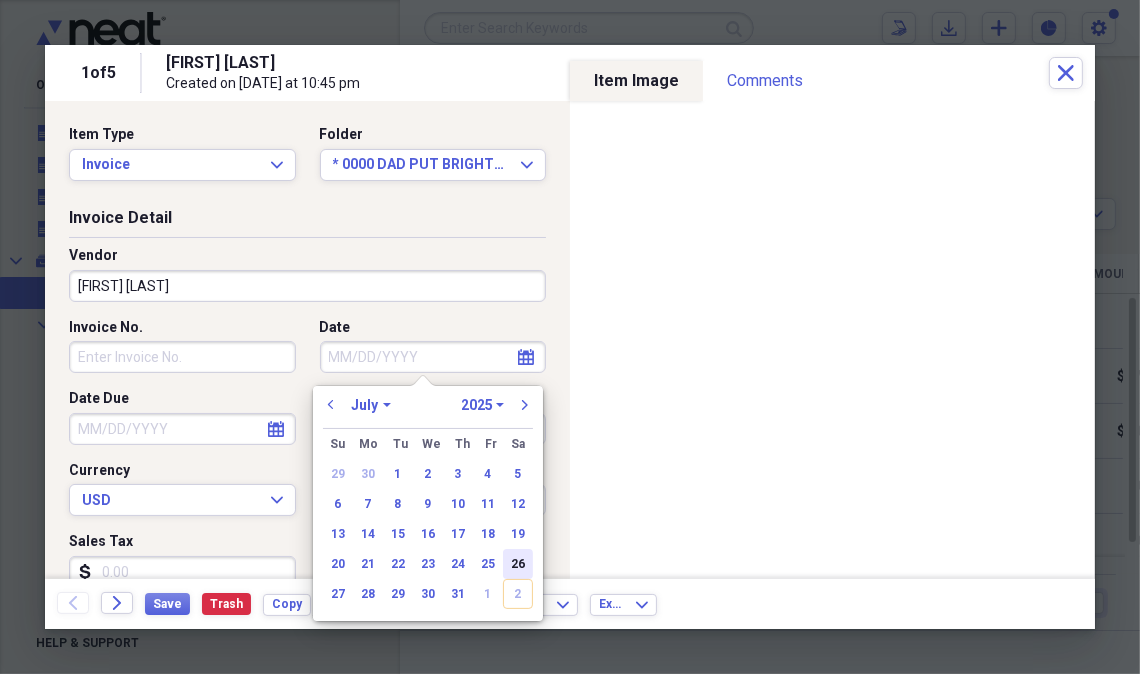 click on "26" at bounding box center [518, 564] 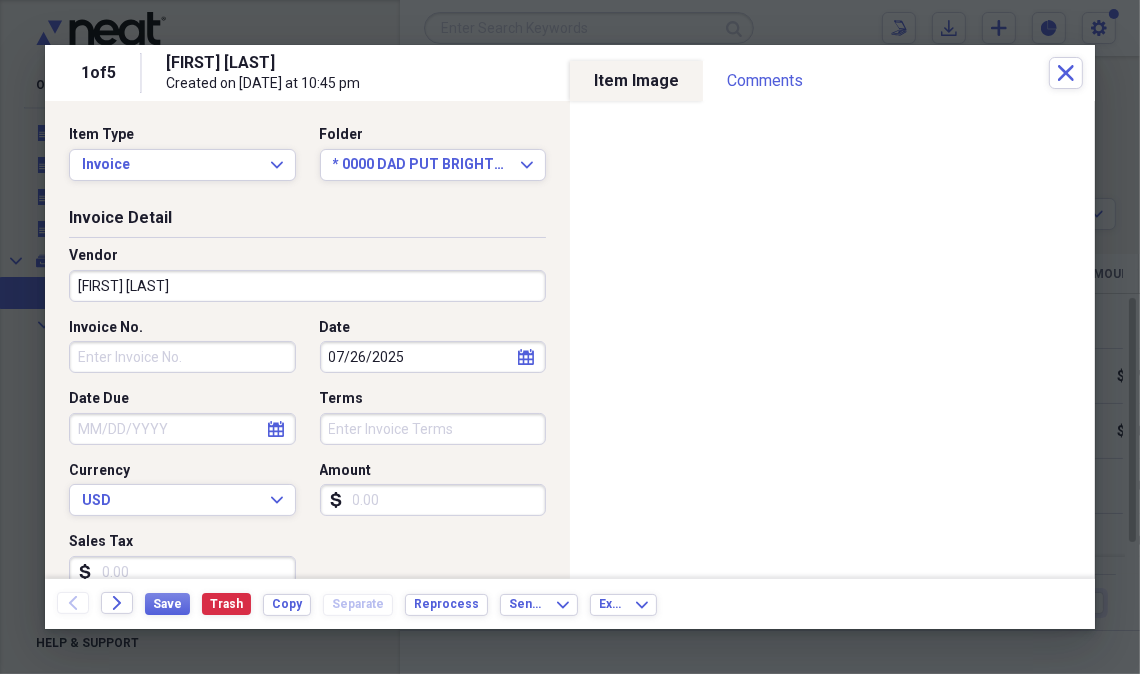 click on "Amount" at bounding box center (433, 500) 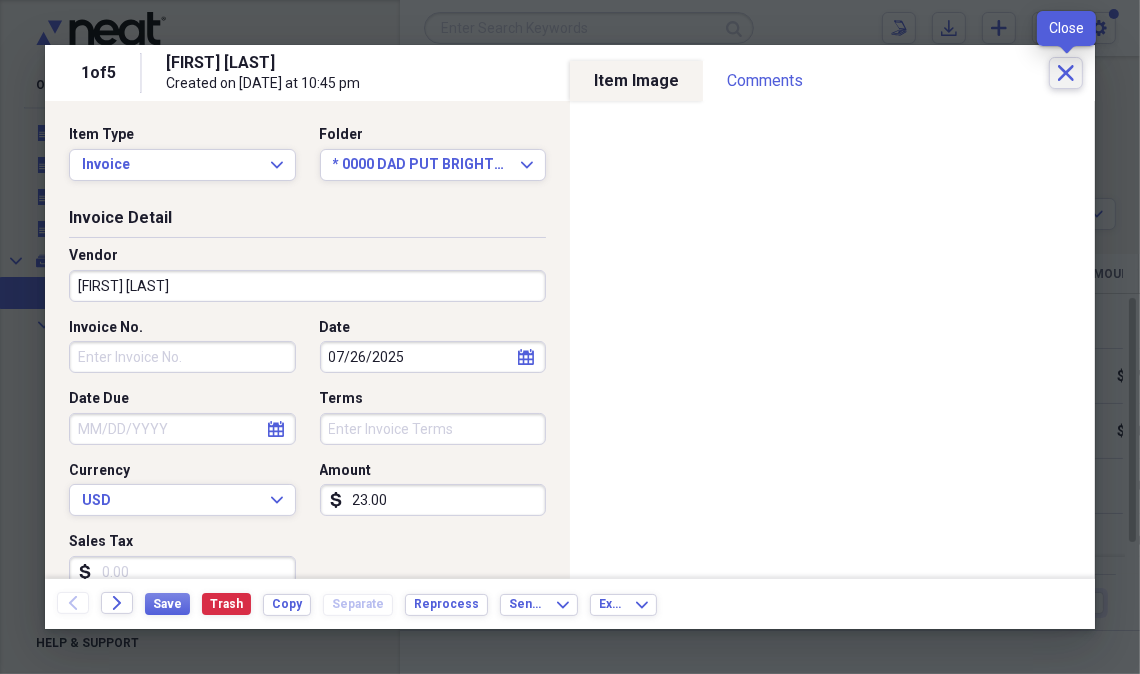 type on "23.00" 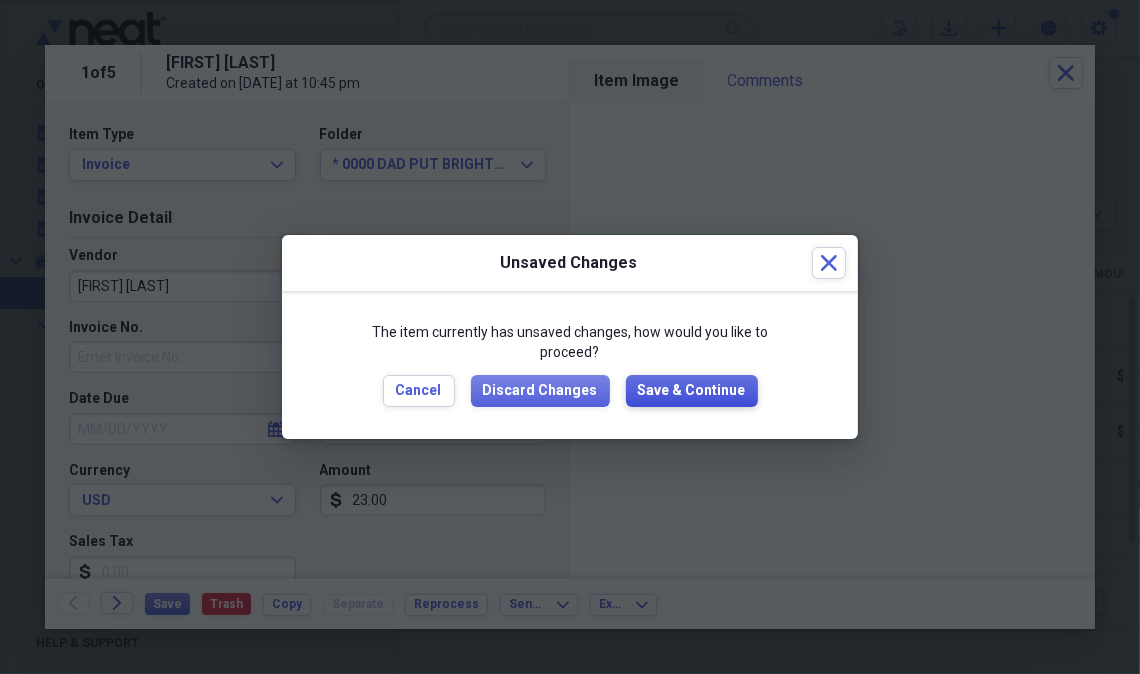 click on "Save & Continue" at bounding box center [692, 391] 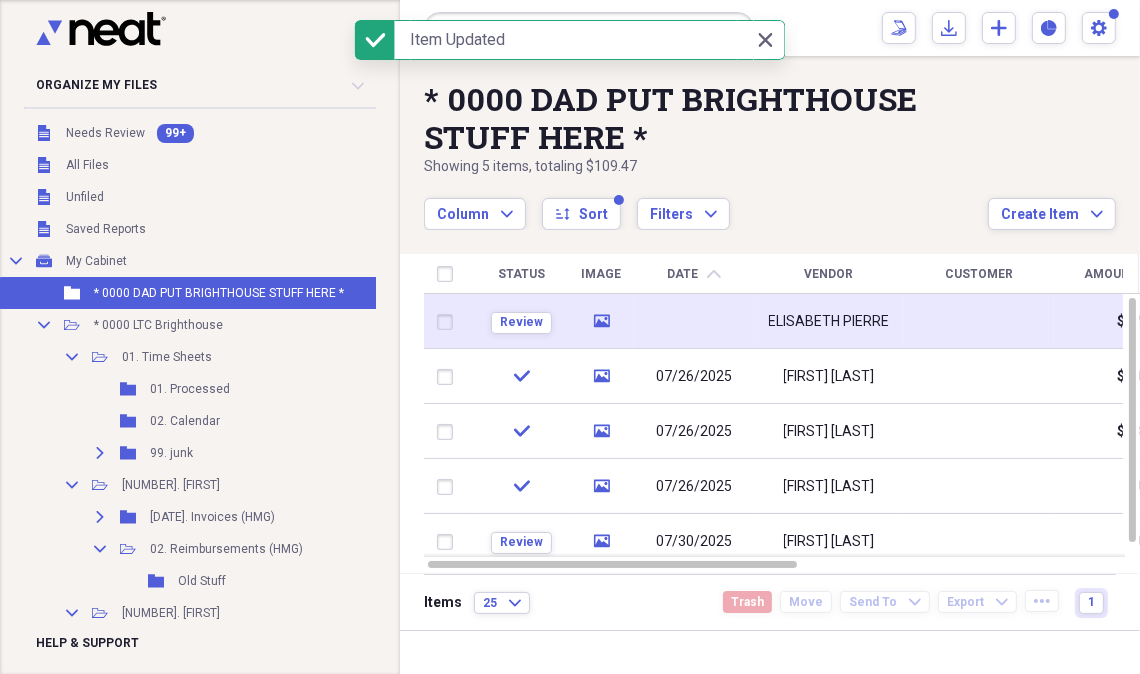 click on "ELISABETH PIERRE" at bounding box center [829, 322] 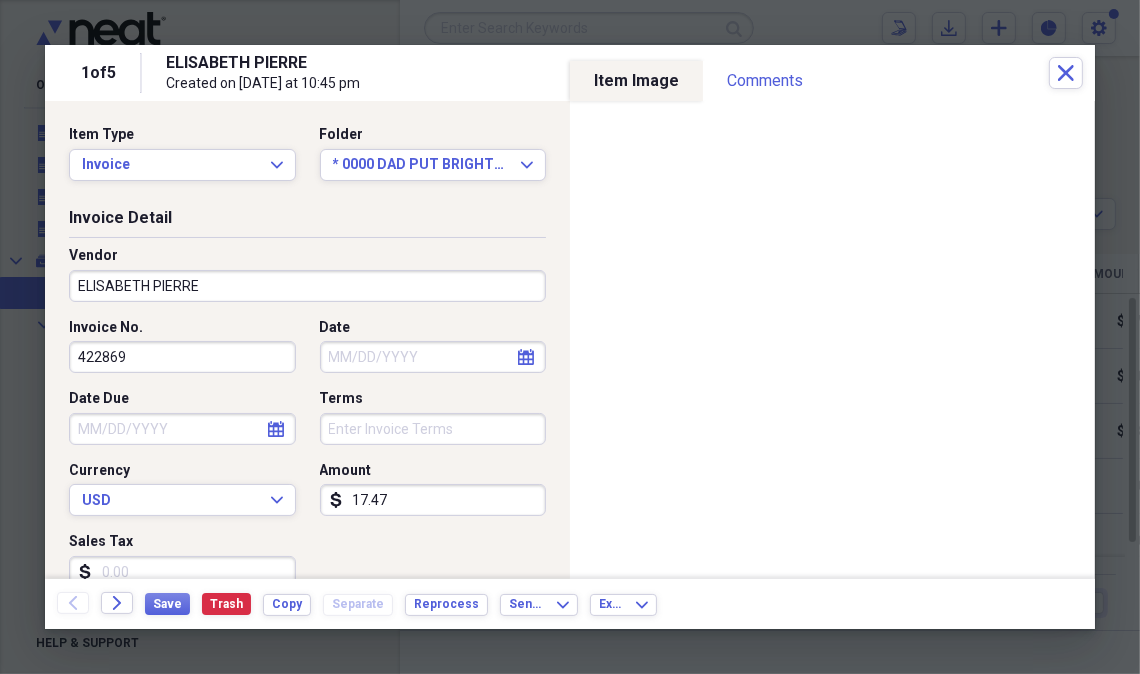 click 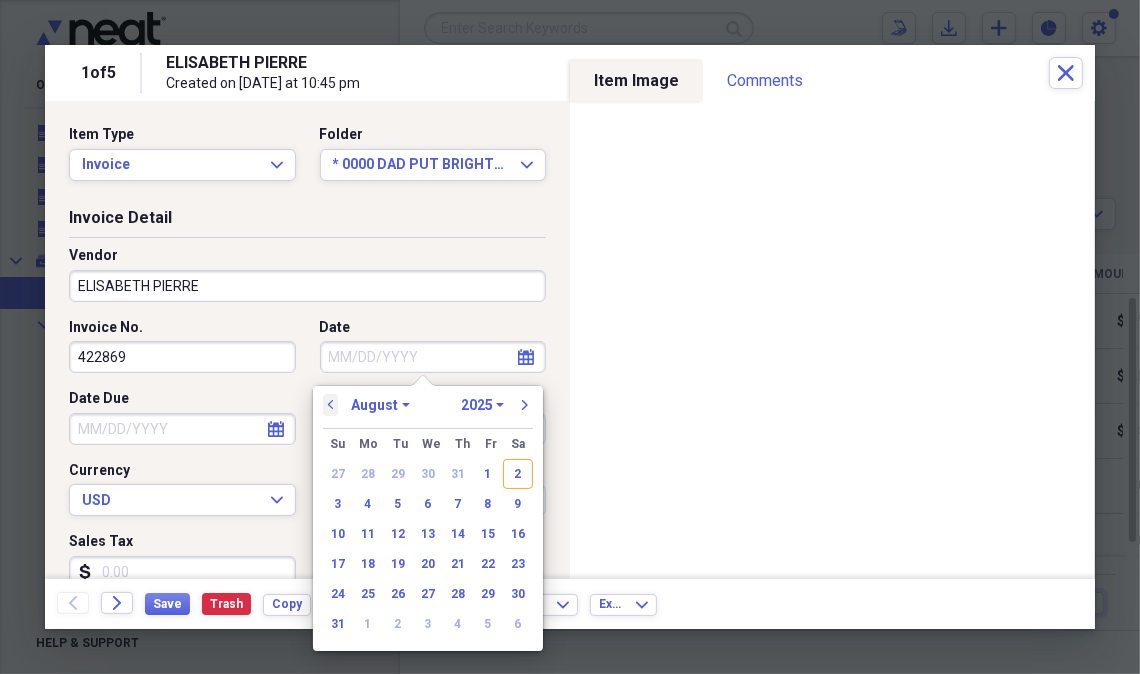 click on "previous" at bounding box center (331, 405) 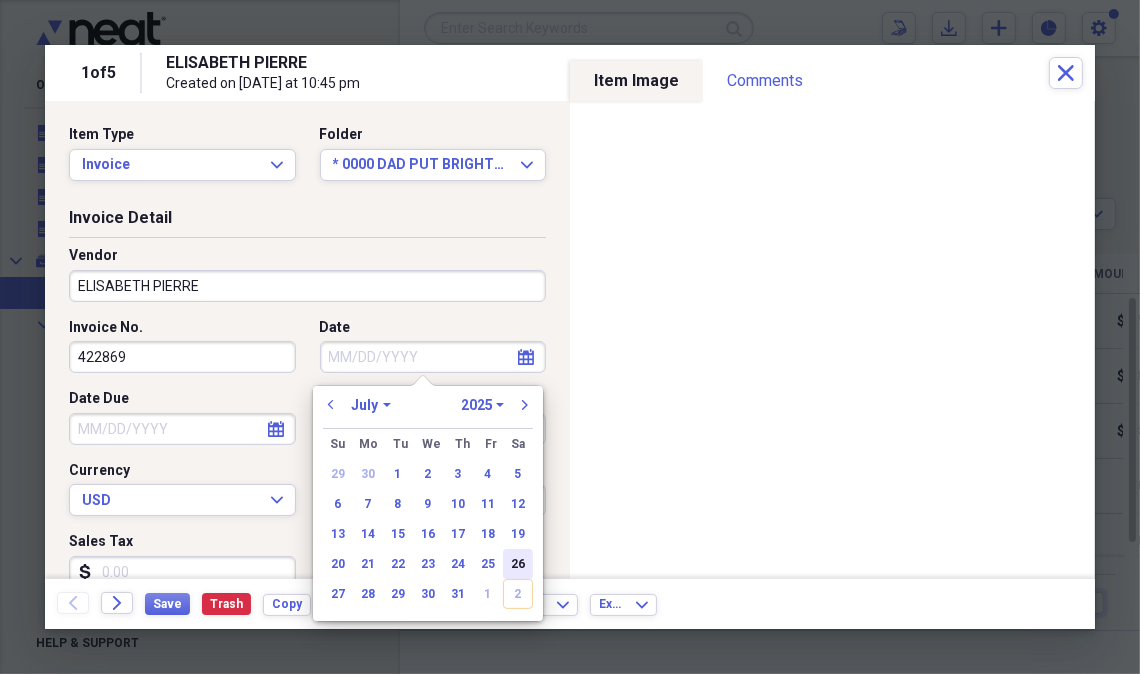 click on "26" at bounding box center [518, 564] 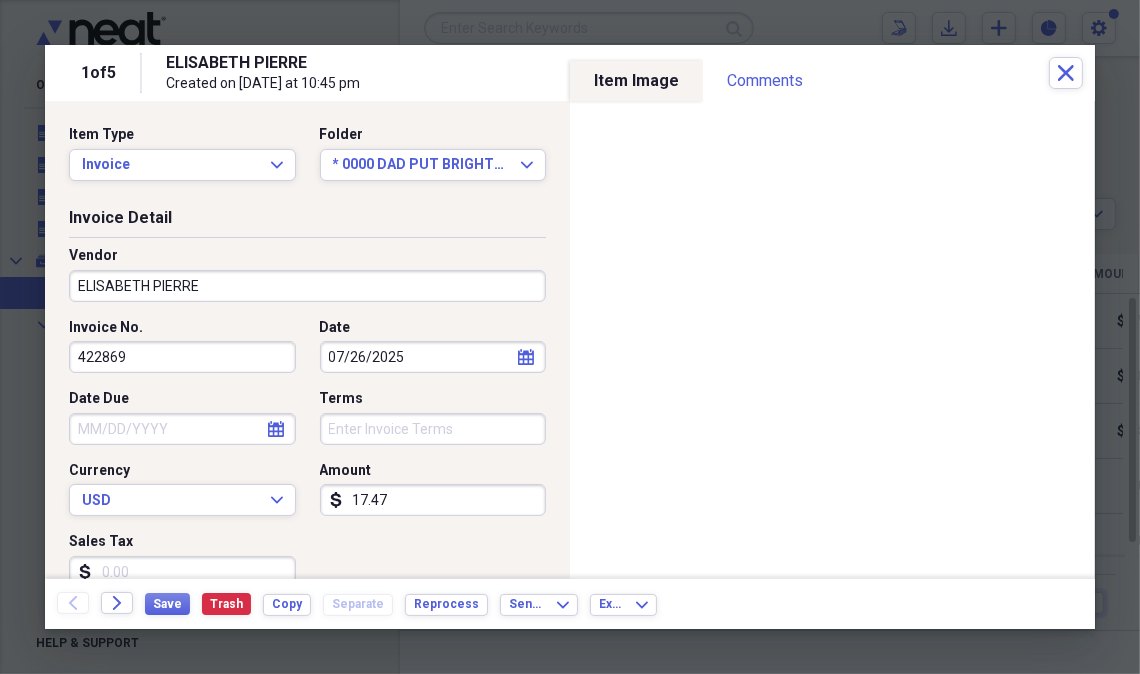 click on "17.47" at bounding box center [433, 500] 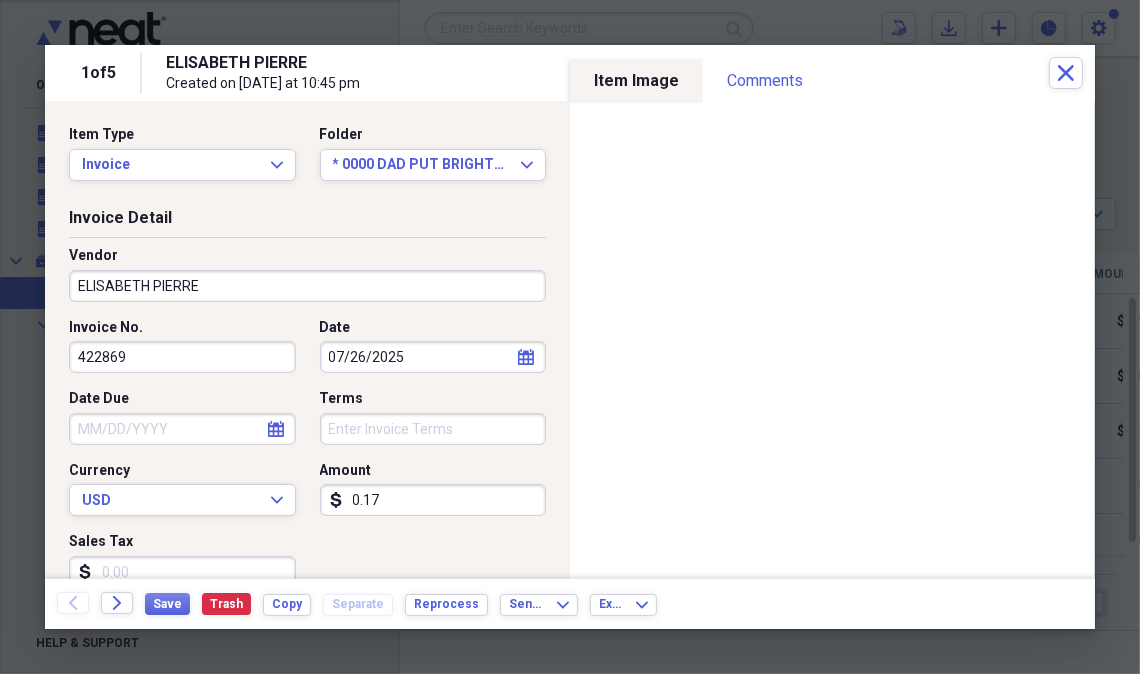 type on "0.01" 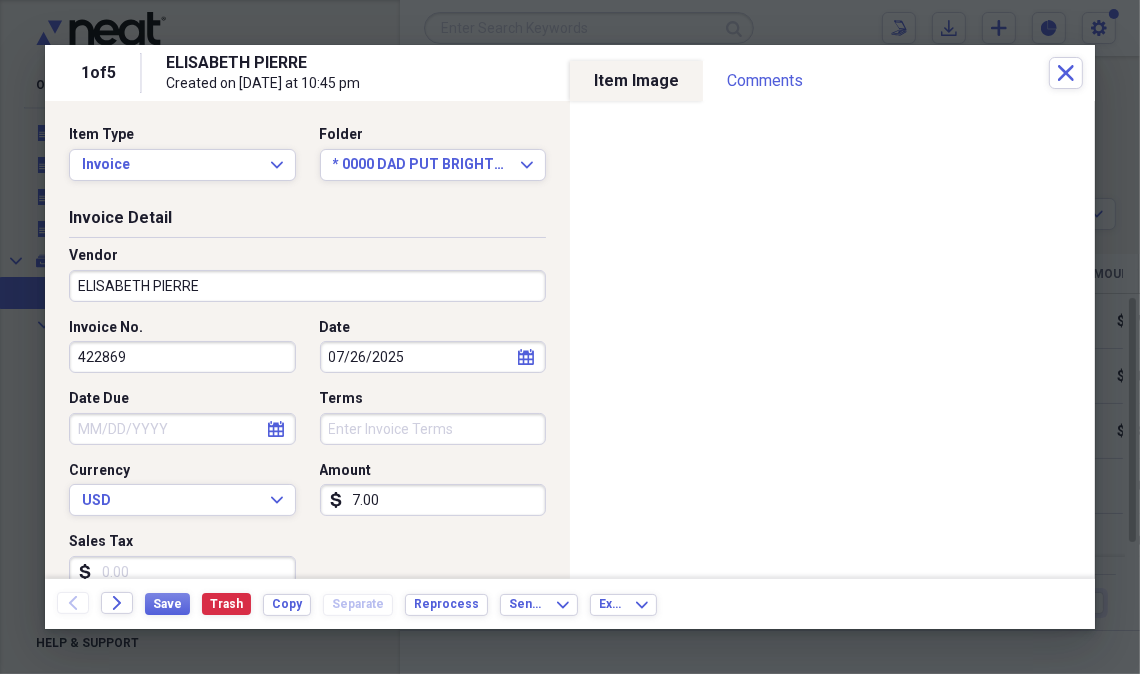 type on "7.00" 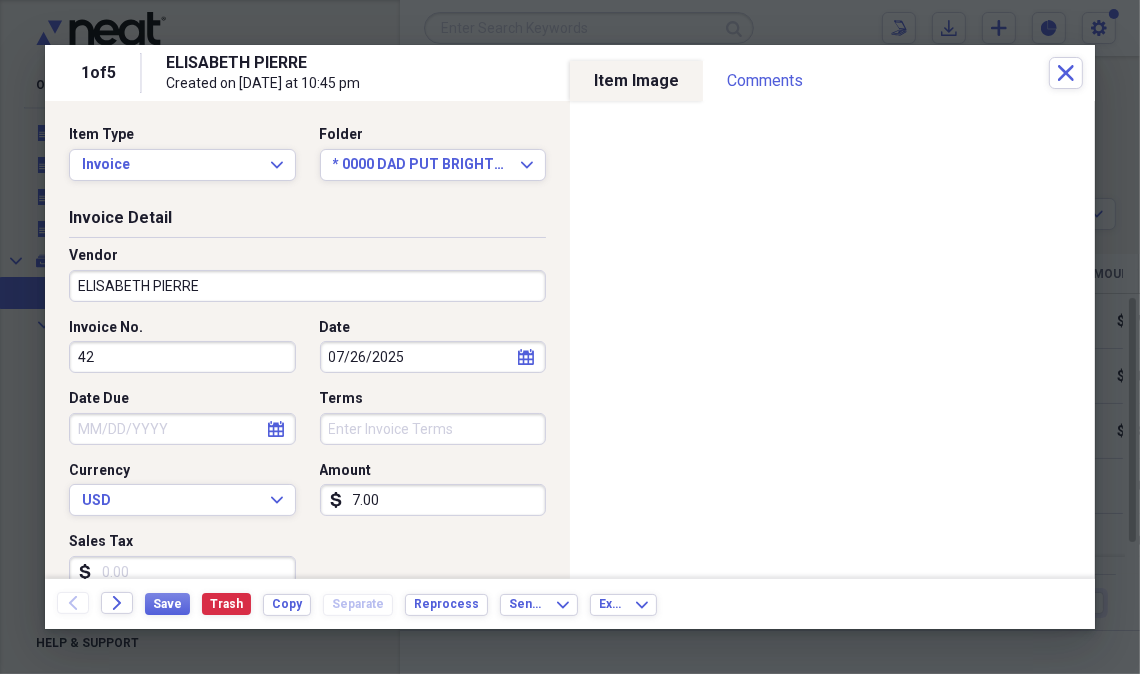 type on "4" 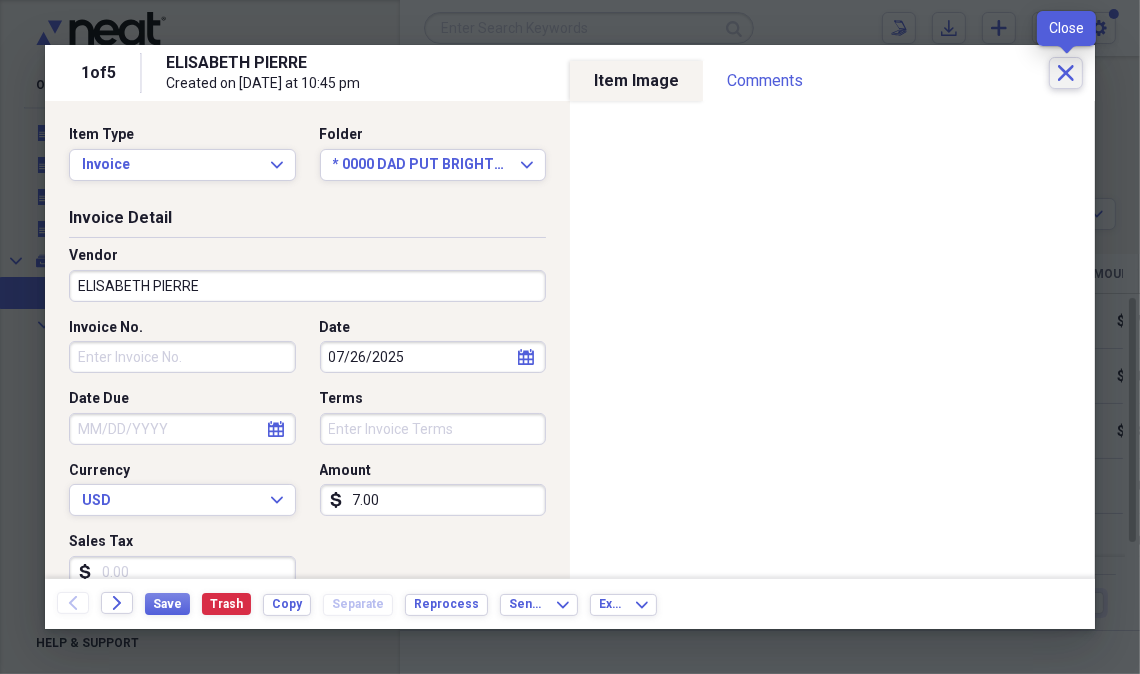 type 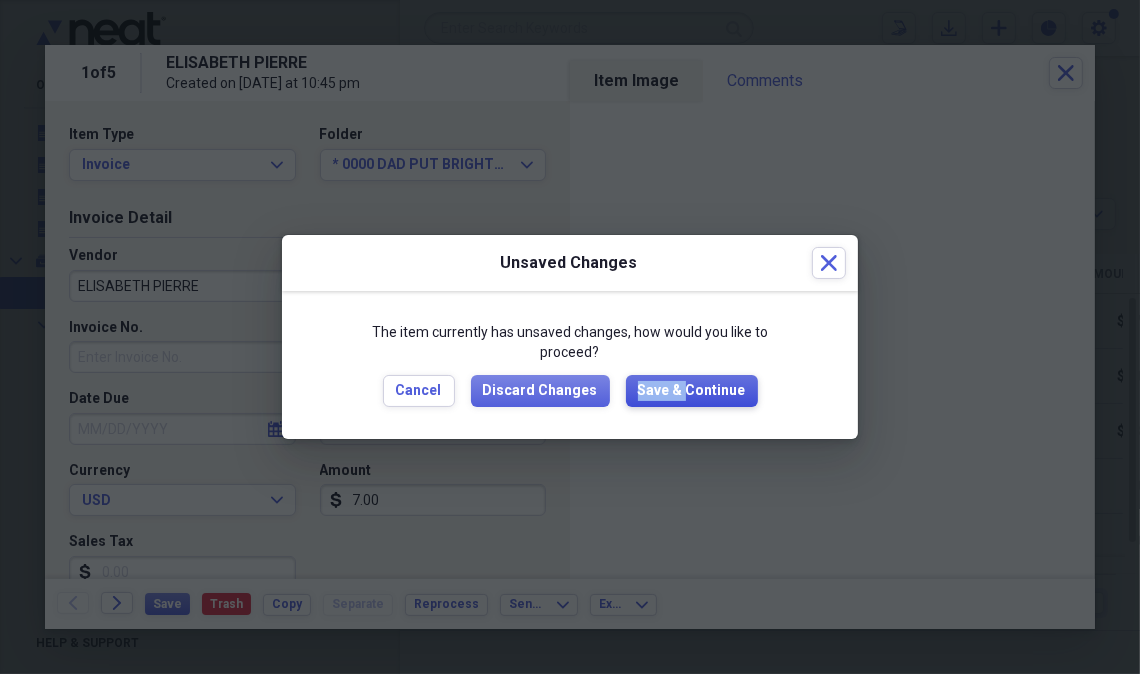 click on "Save & Continue" at bounding box center (692, 391) 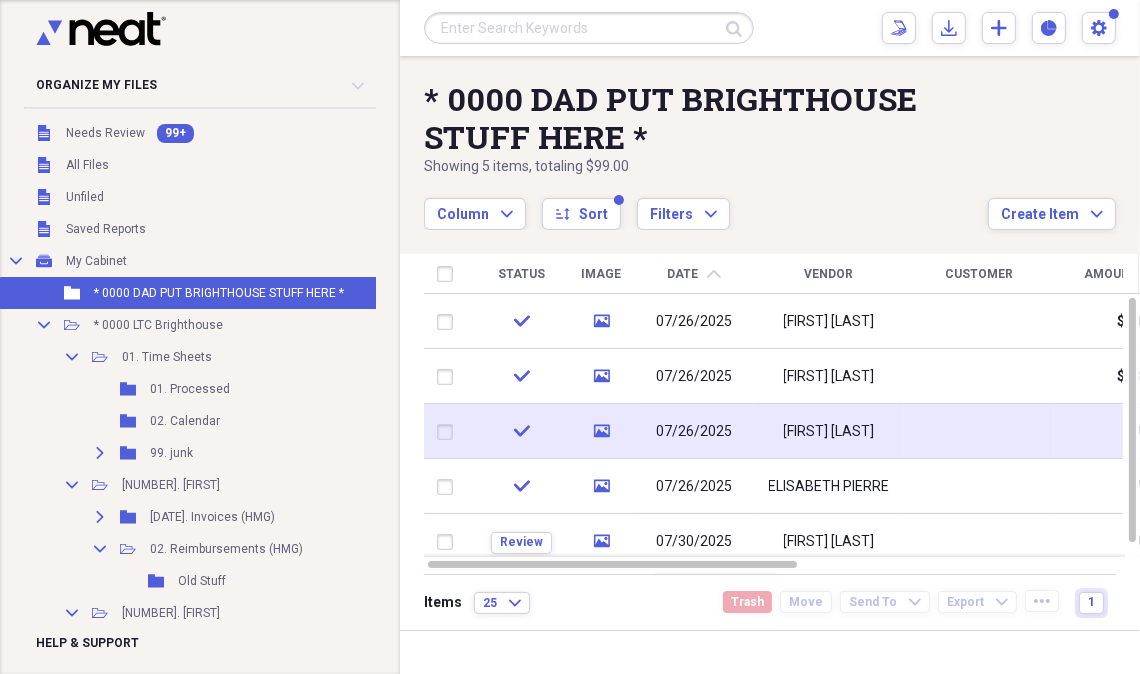 click on "07/26/2025" at bounding box center [694, 431] 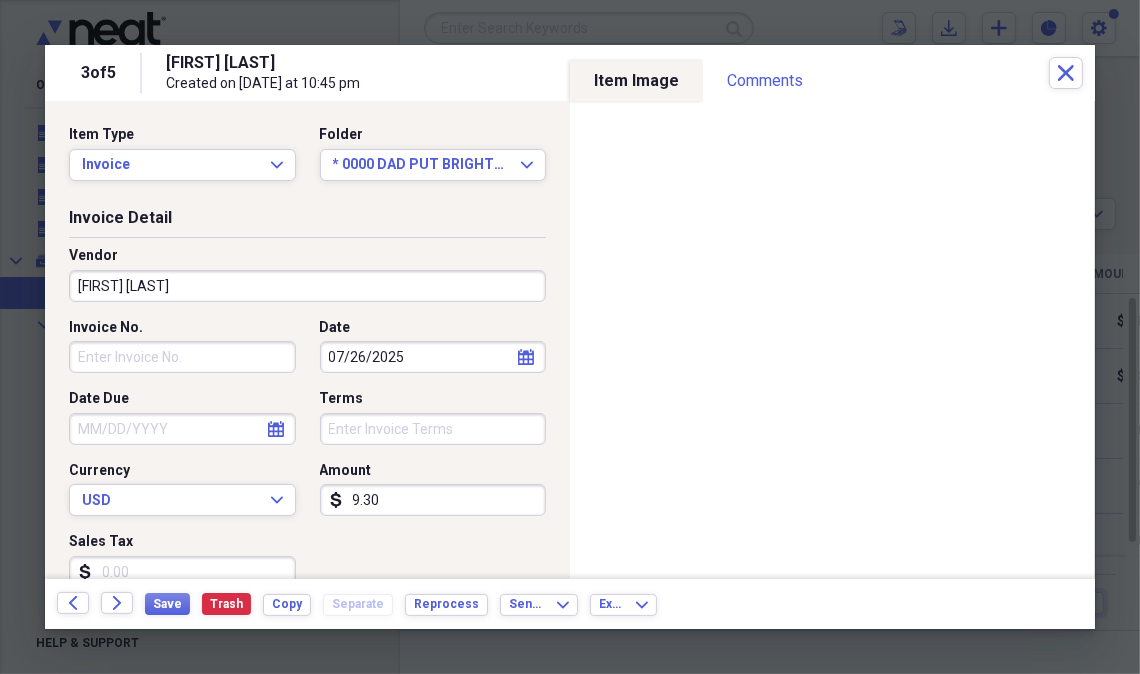 click on "9.30" at bounding box center (433, 500) 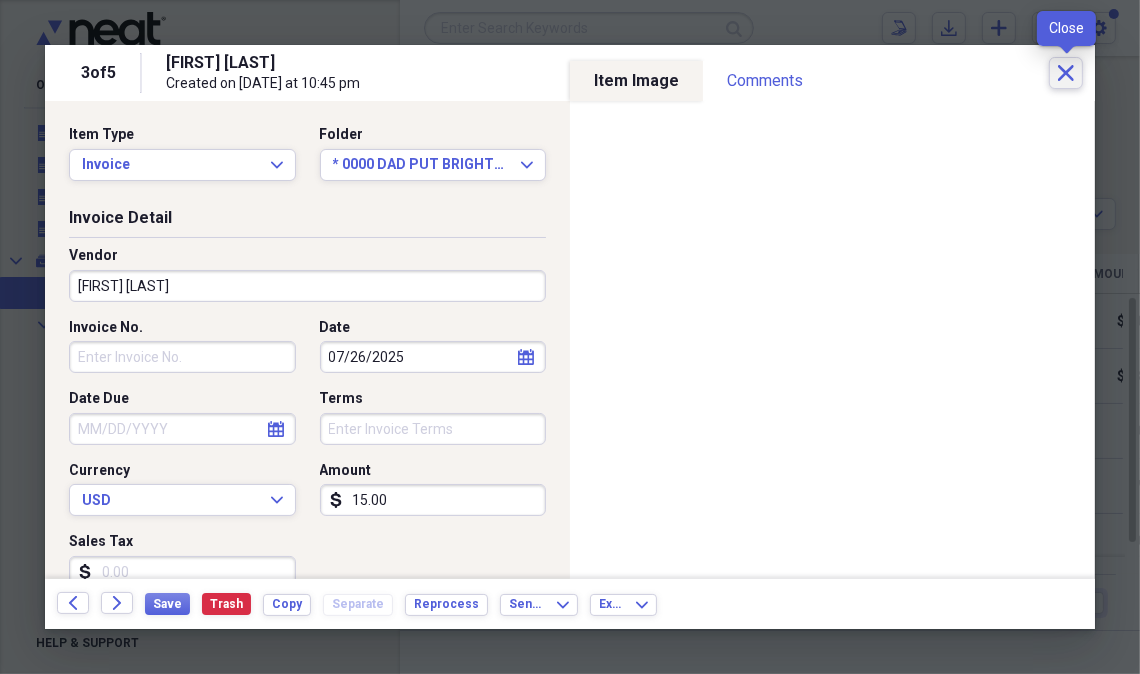 type on "15.00" 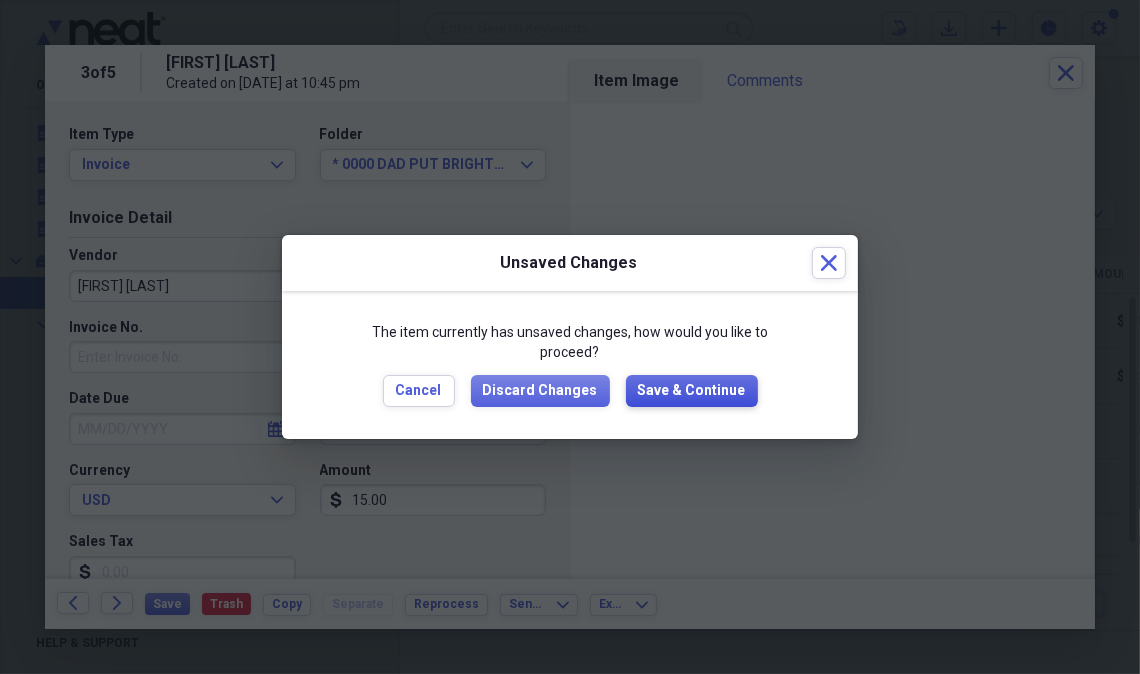 click on "Save & Continue" at bounding box center (692, 391) 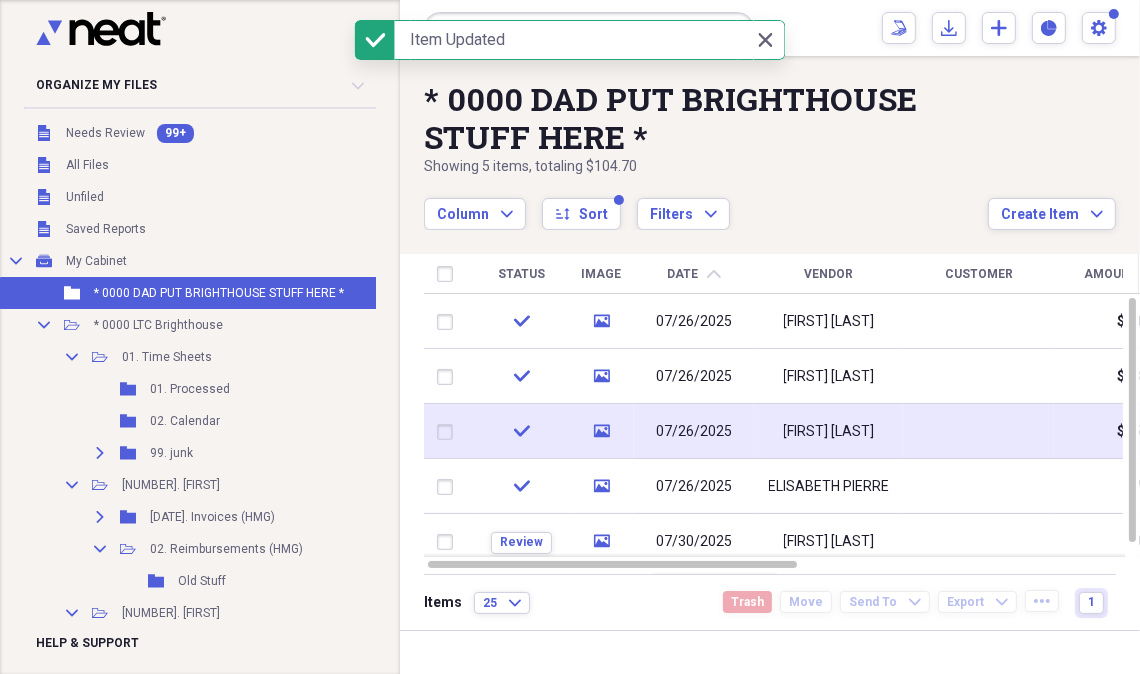 click on "07/26/2025" at bounding box center (694, 432) 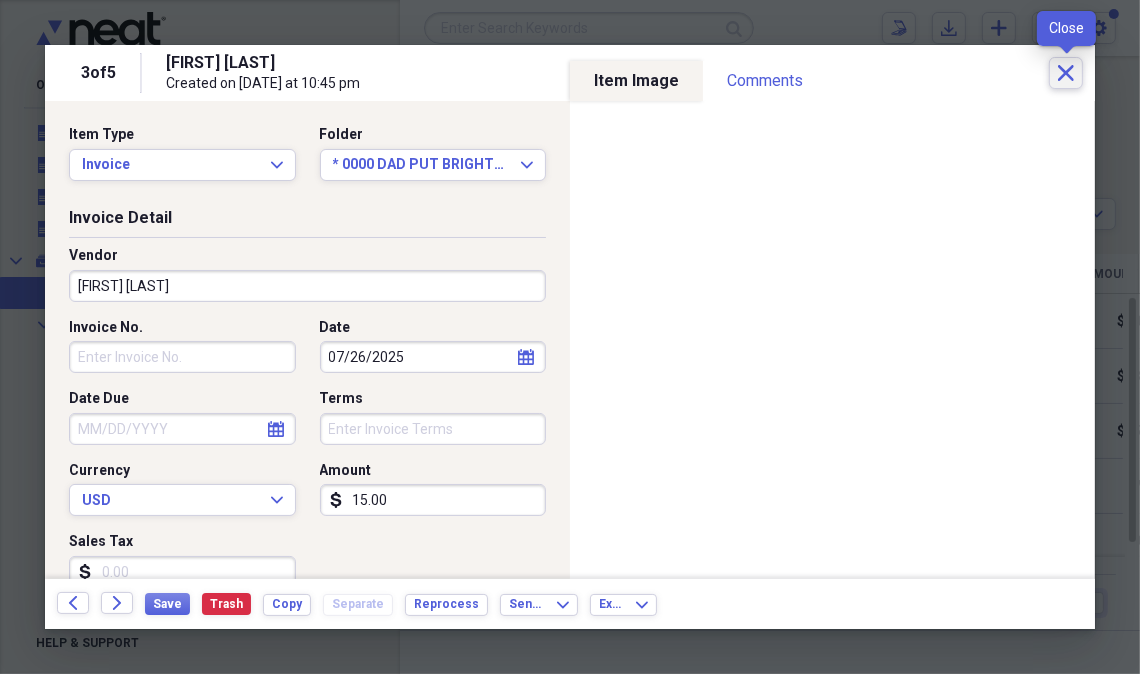 click 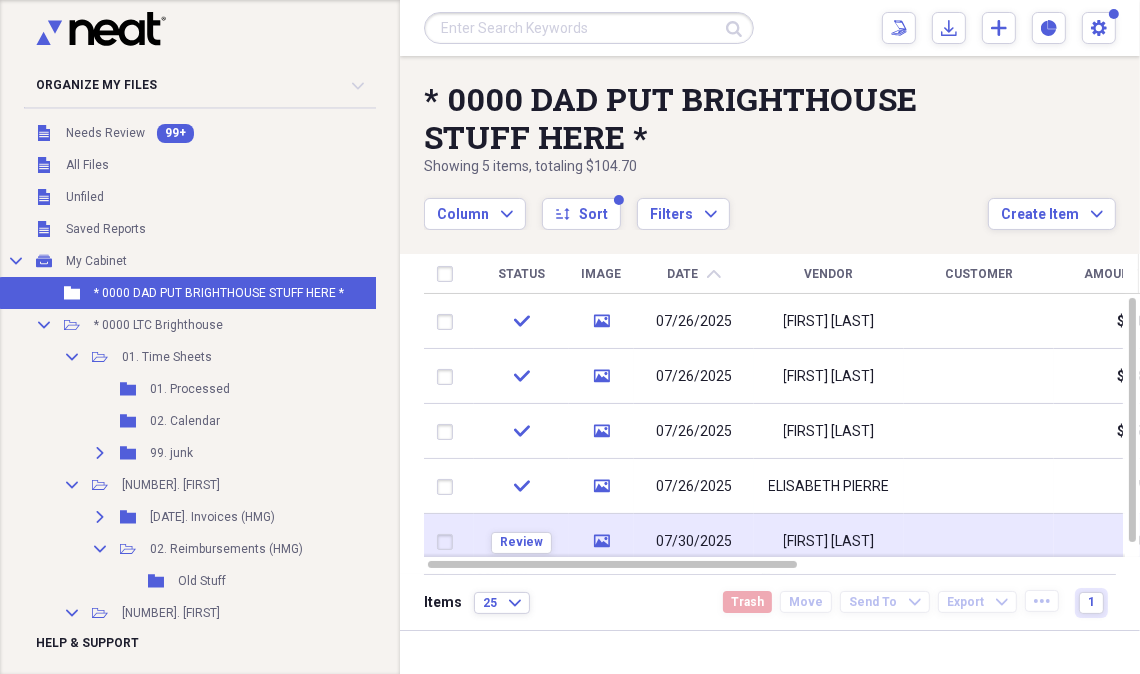 click at bounding box center [979, 541] 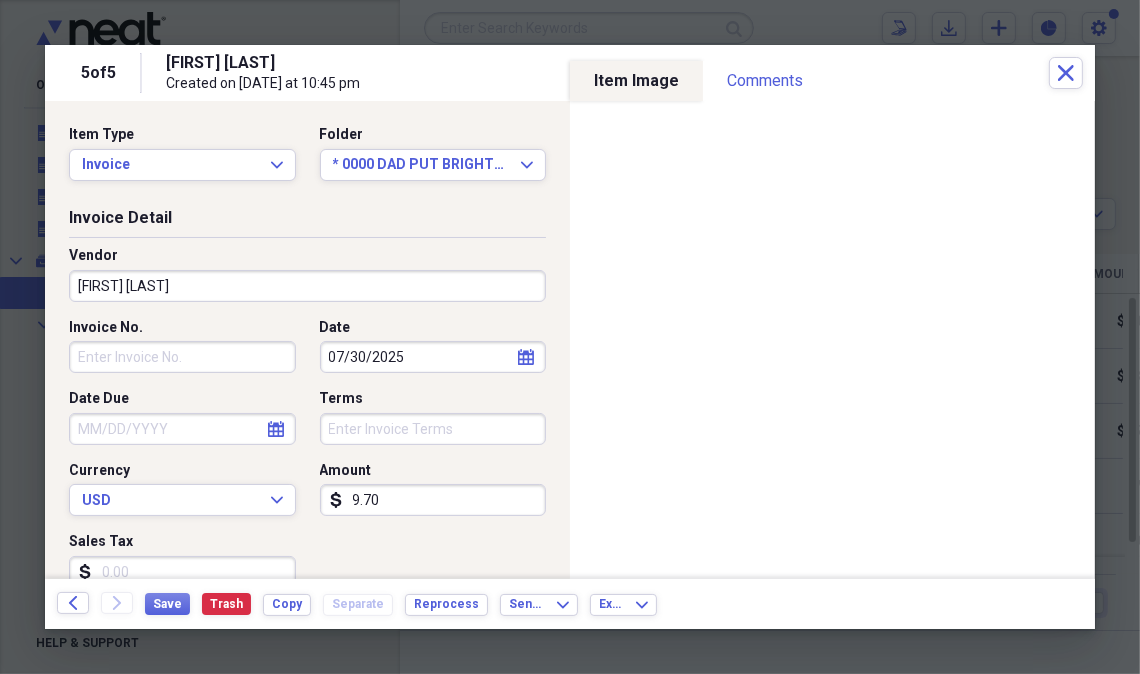 click on "9.70" at bounding box center (433, 500) 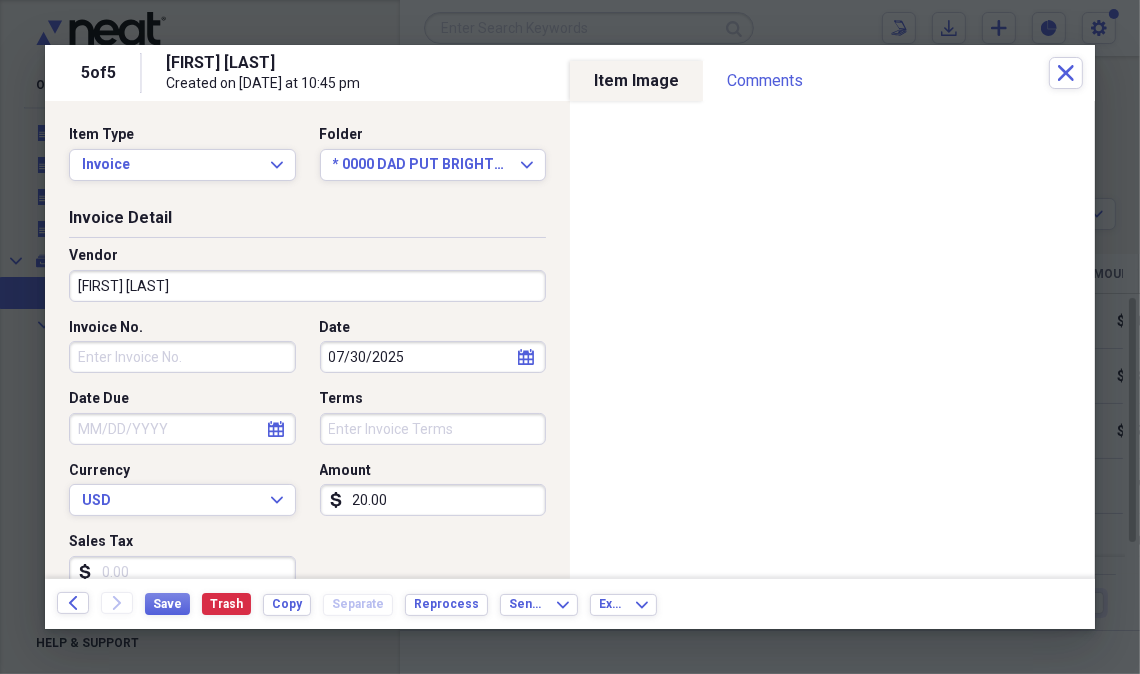 type on "20.00" 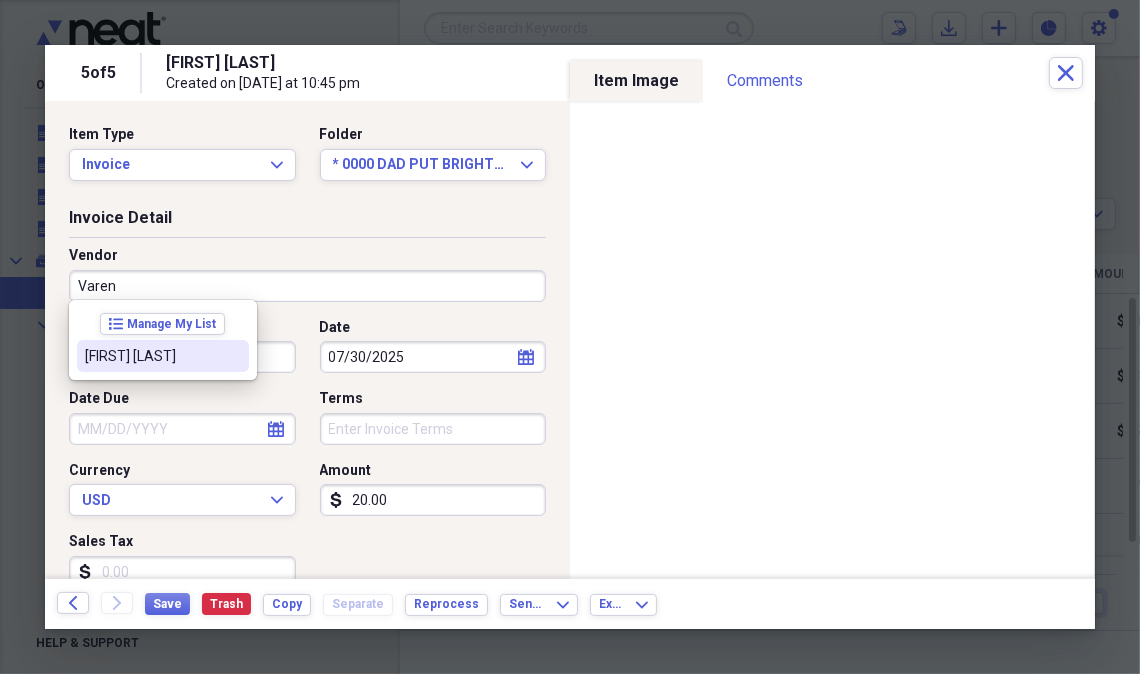 click on "[FIRST] [LAST]" at bounding box center [151, 356] 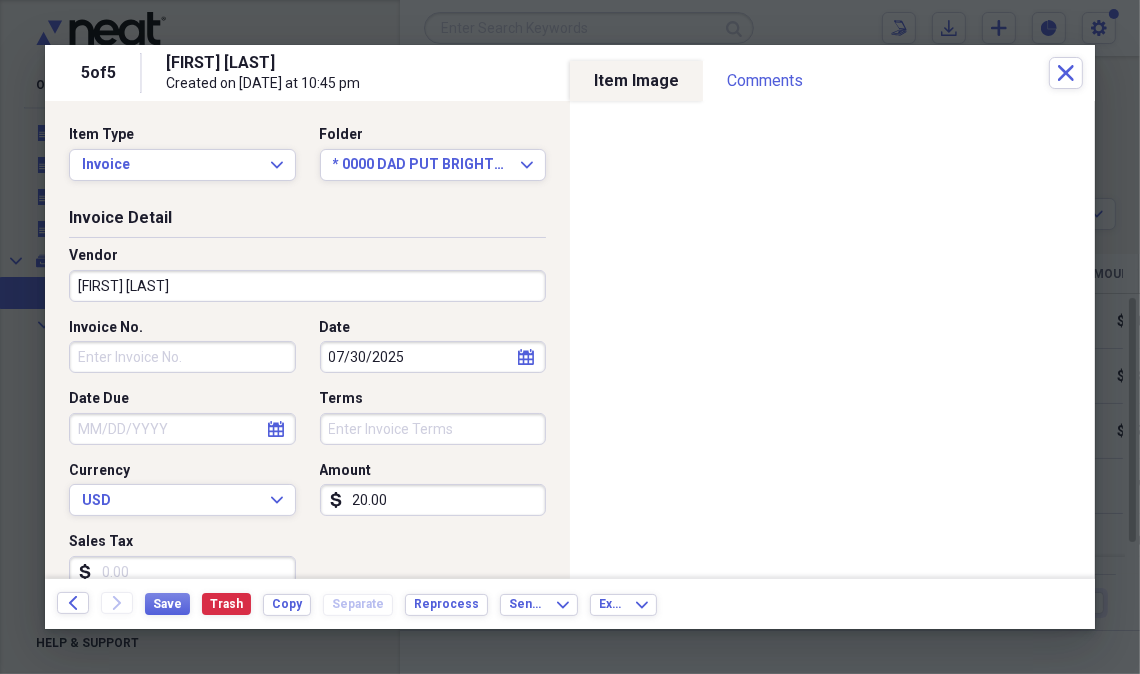 type on "Aide HMG" 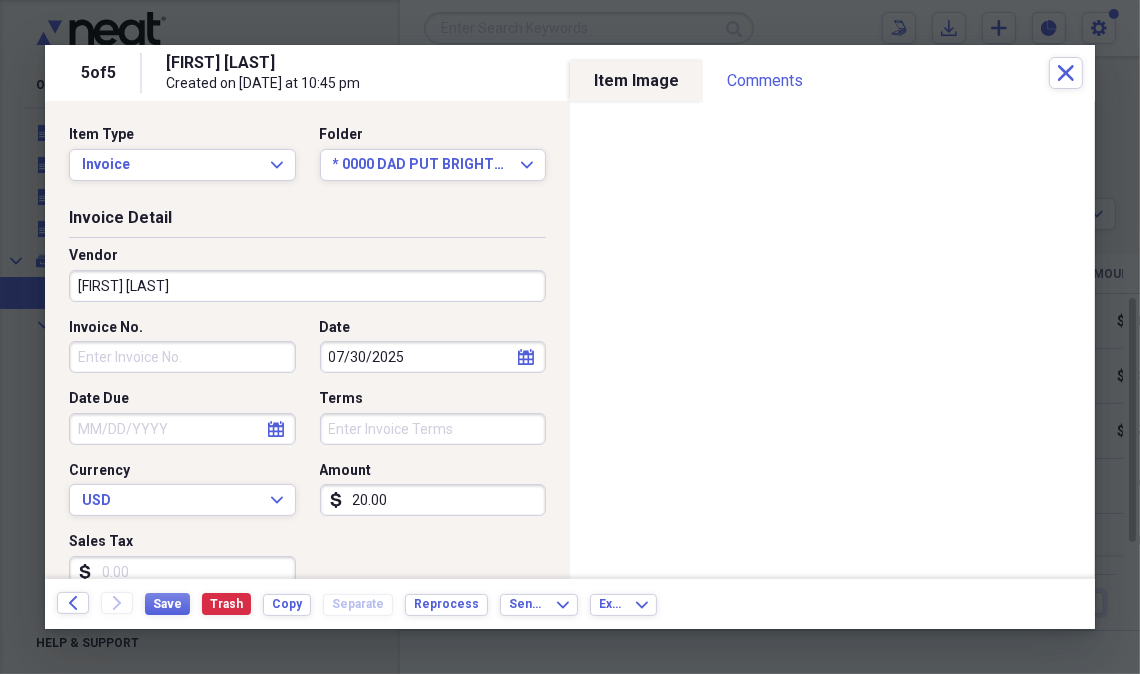 click on "calendar" 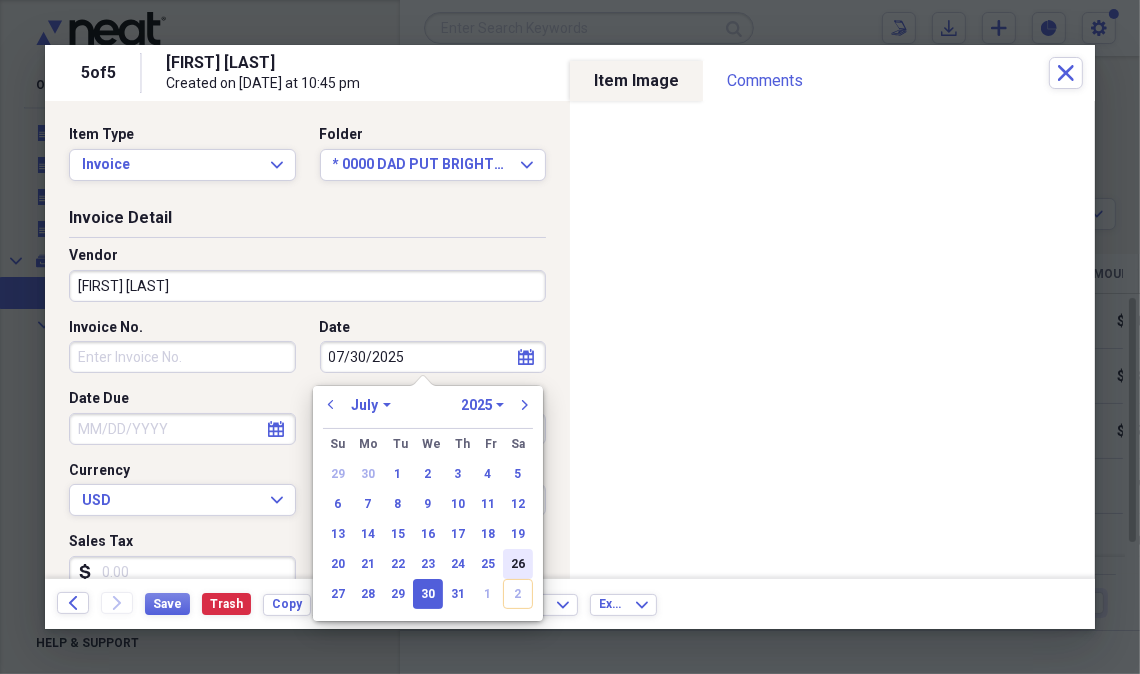 click on "26" at bounding box center [518, 564] 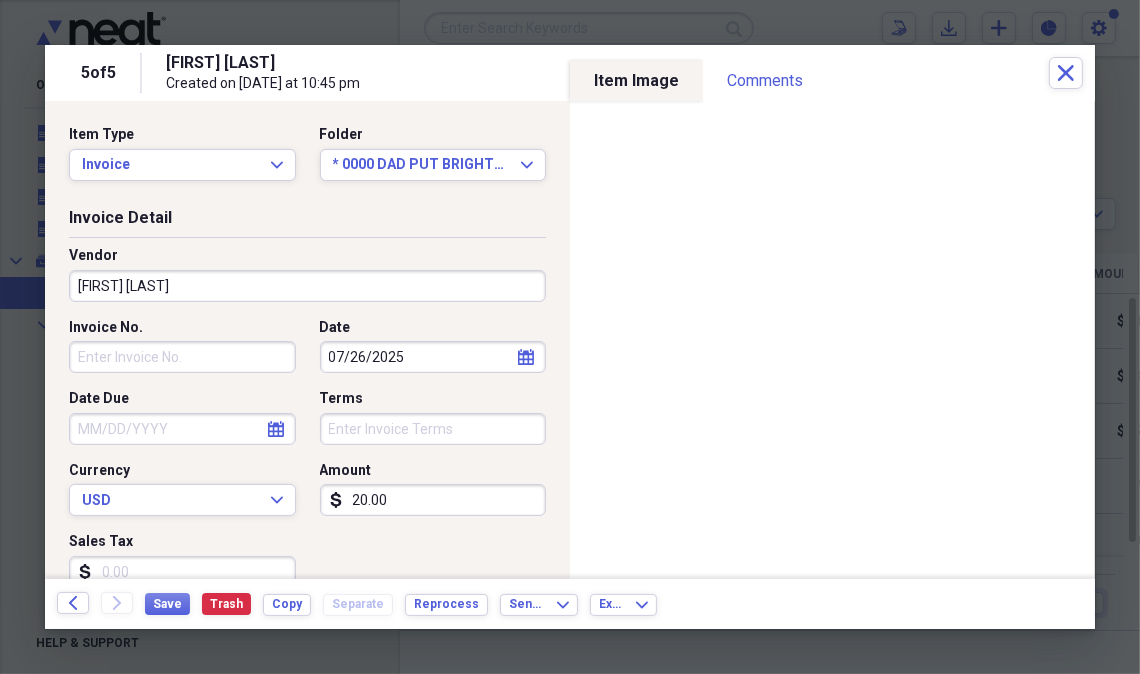 type on "07/26/2025" 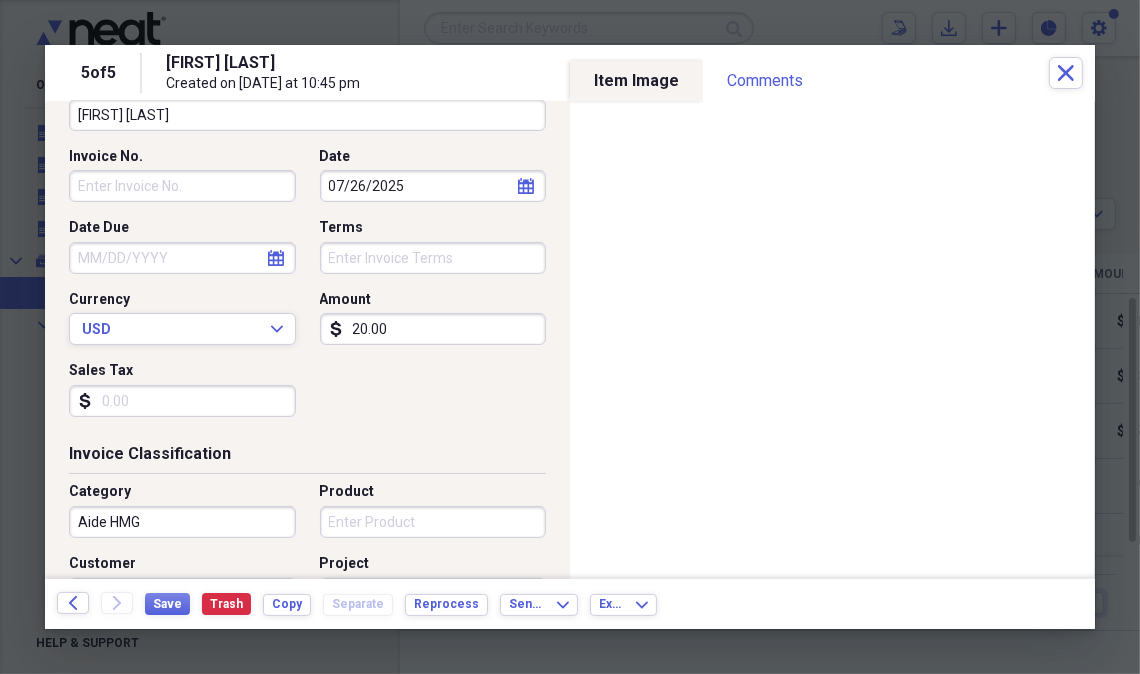 scroll, scrollTop: 173, scrollLeft: 0, axis: vertical 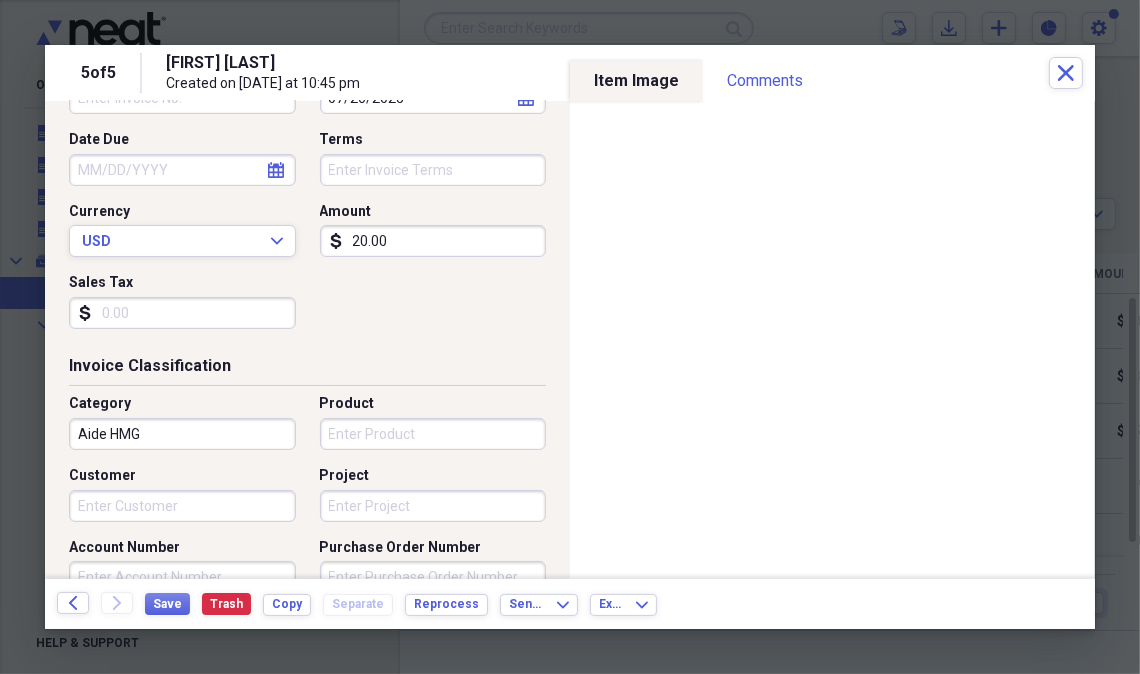 click on "Customer" at bounding box center (182, 506) 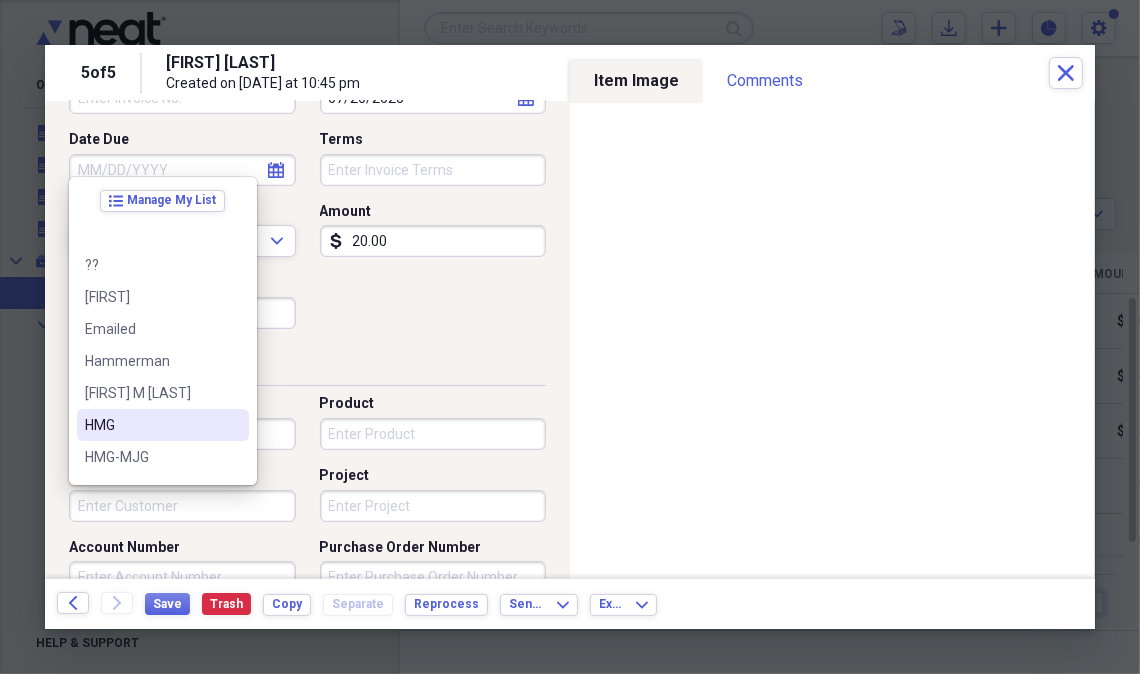 click on "HMG" at bounding box center [151, 425] 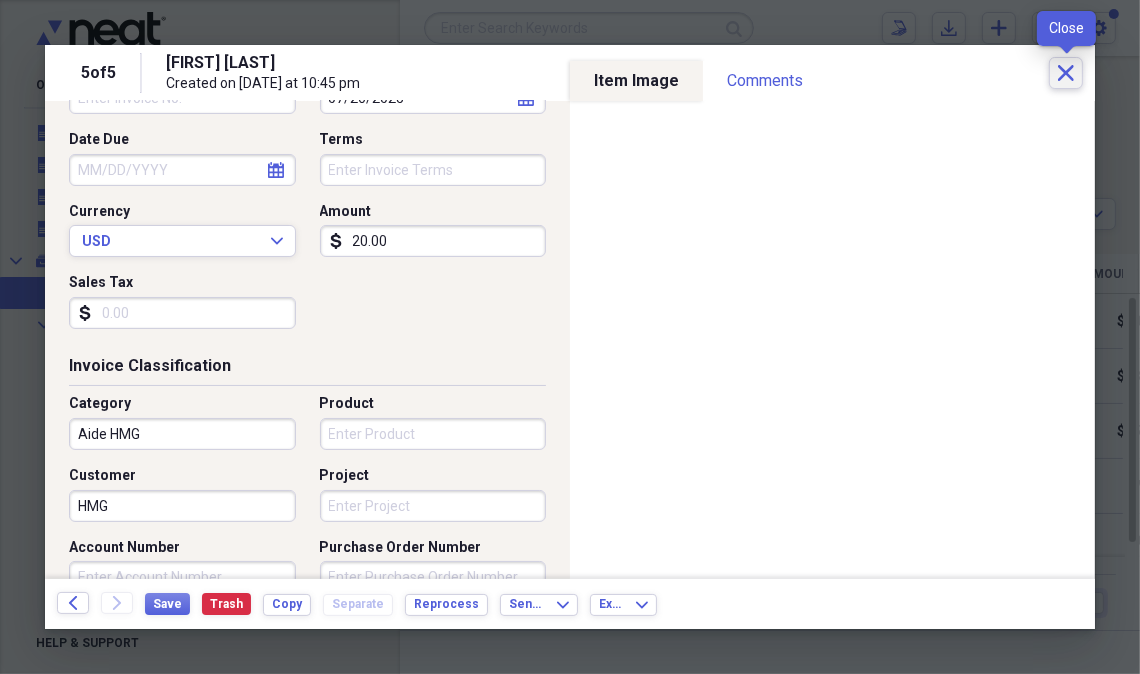 click on "Close" 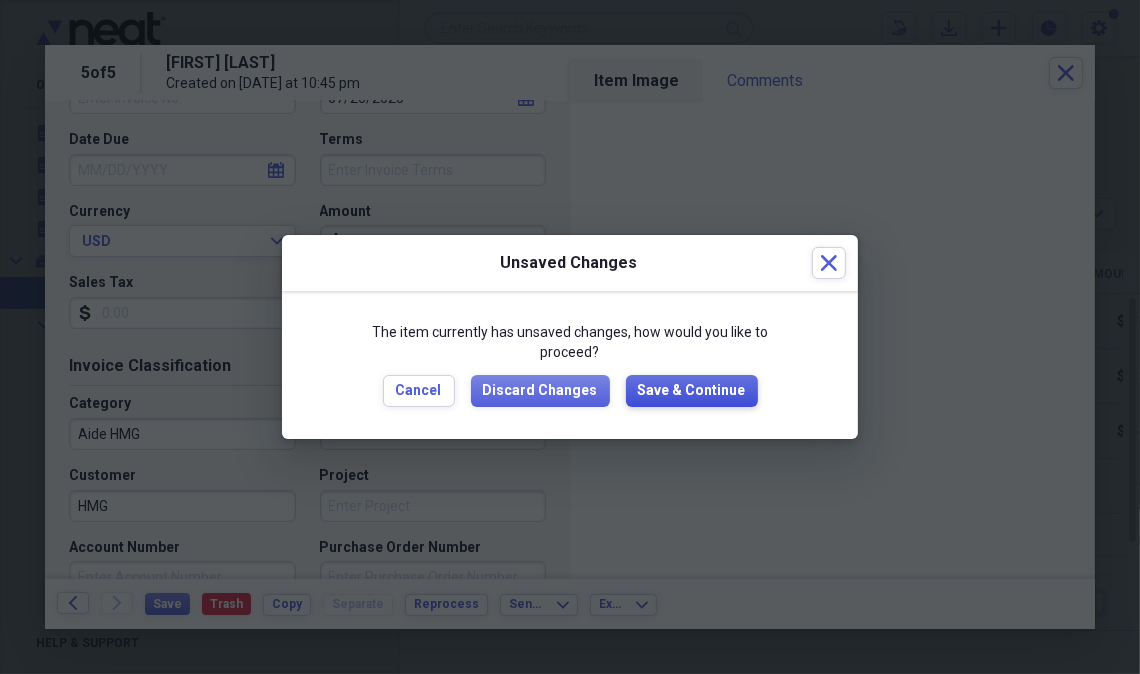 click on "Save & Continue" at bounding box center [692, 391] 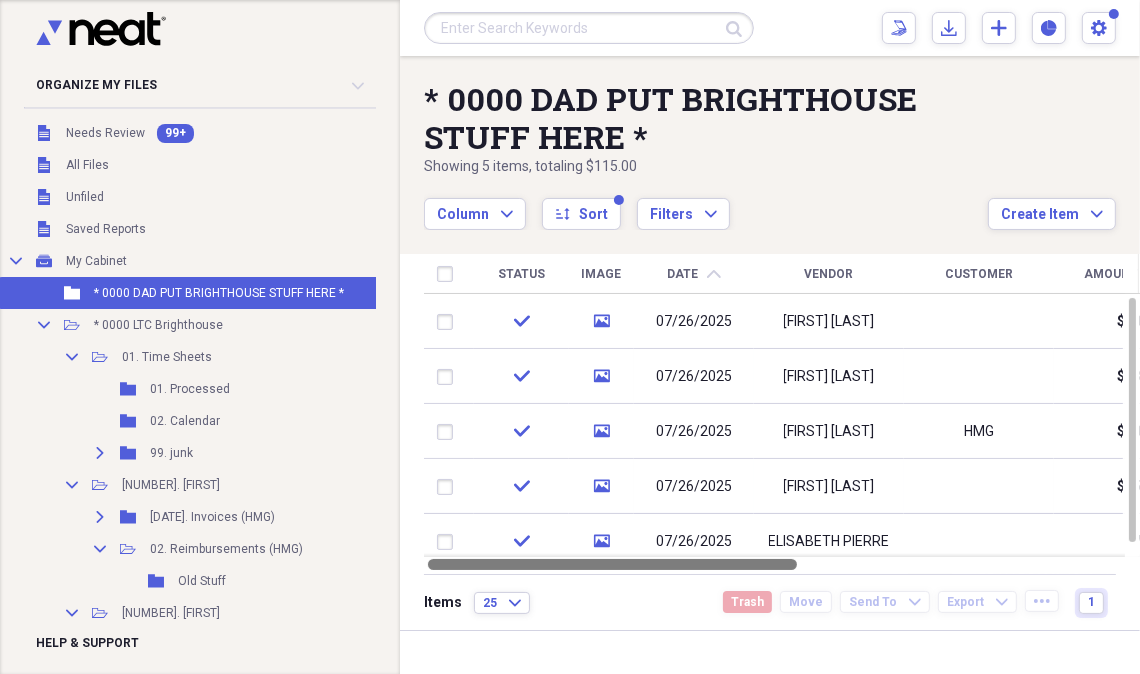 click at bounding box center [612, 564] 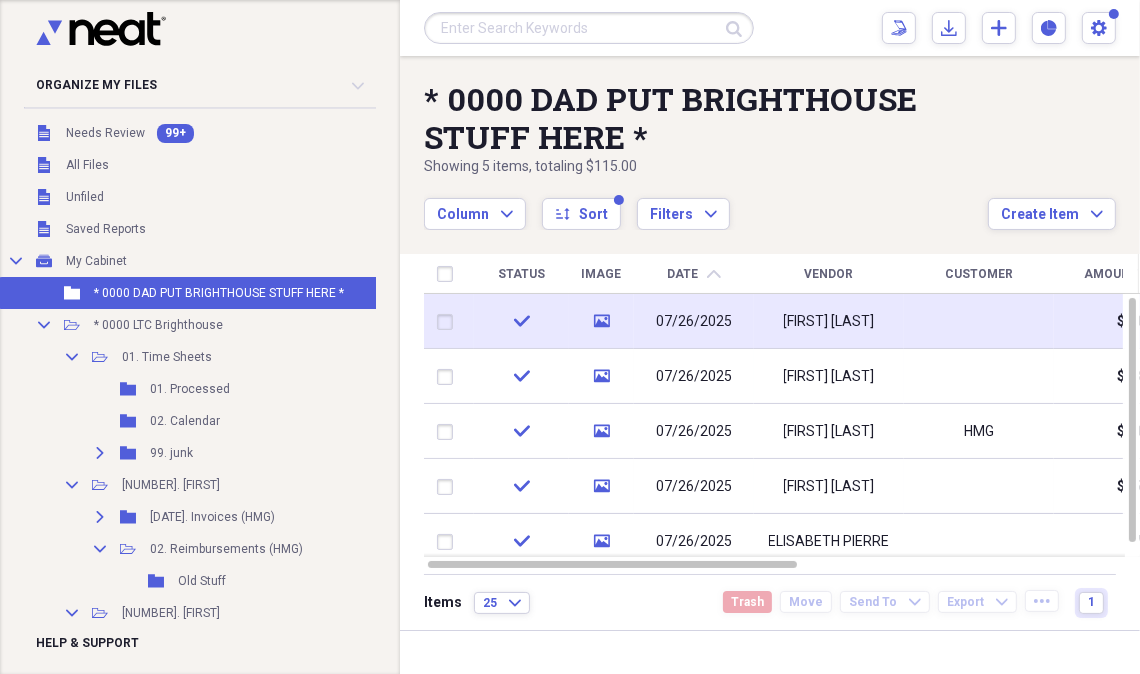 click on "07/26/2025" at bounding box center (694, 321) 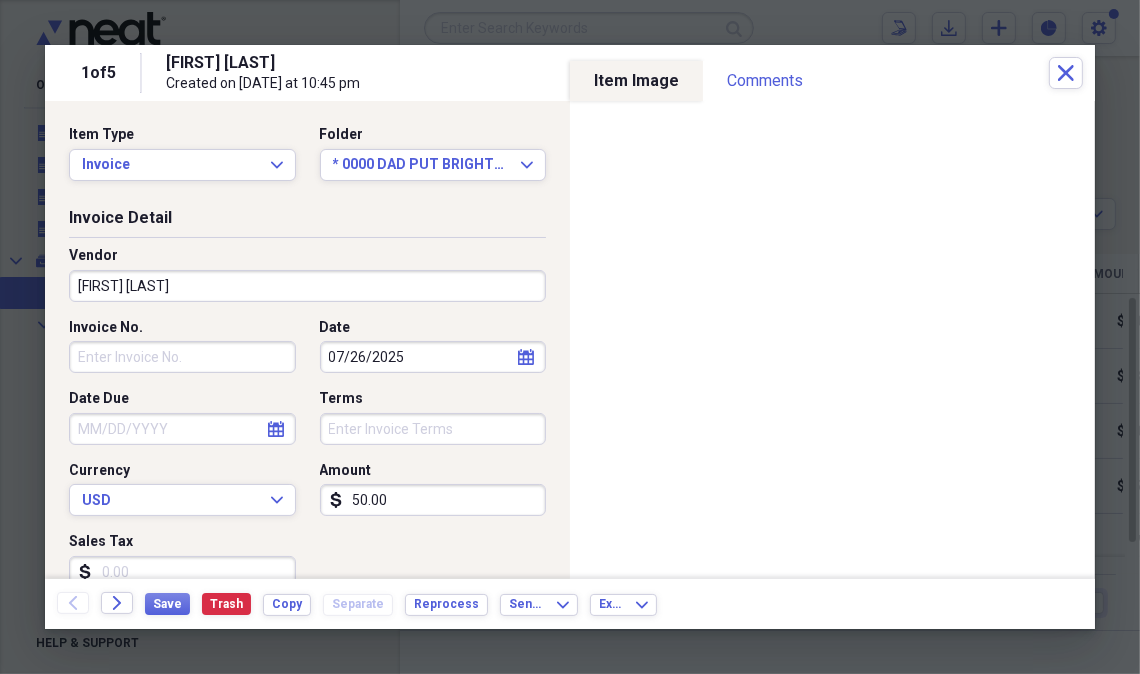 click on "calendar Calendar" at bounding box center (526, 357) 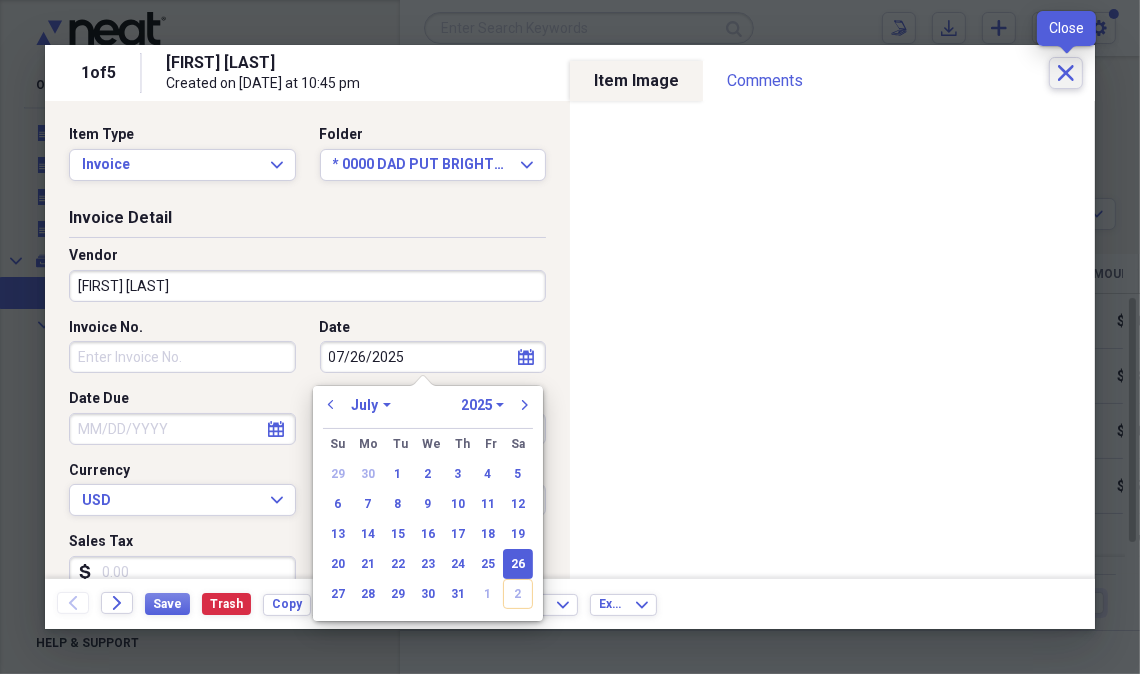 click 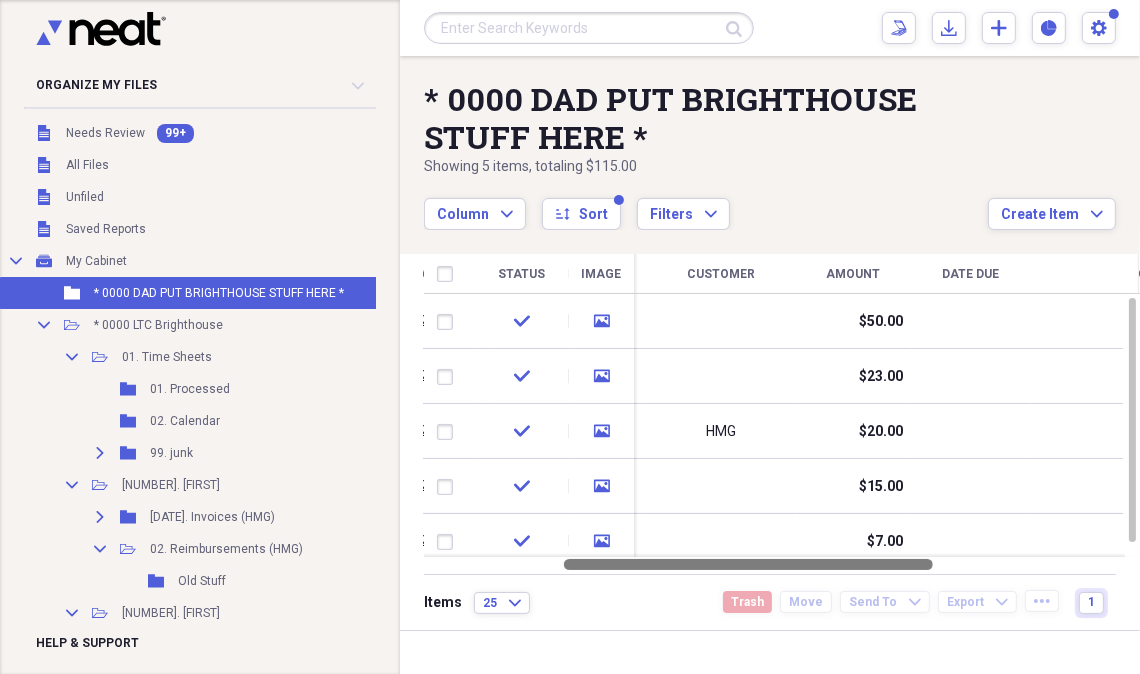 drag, startPoint x: 748, startPoint y: 565, endPoint x: 888, endPoint y: 570, distance: 140.08926 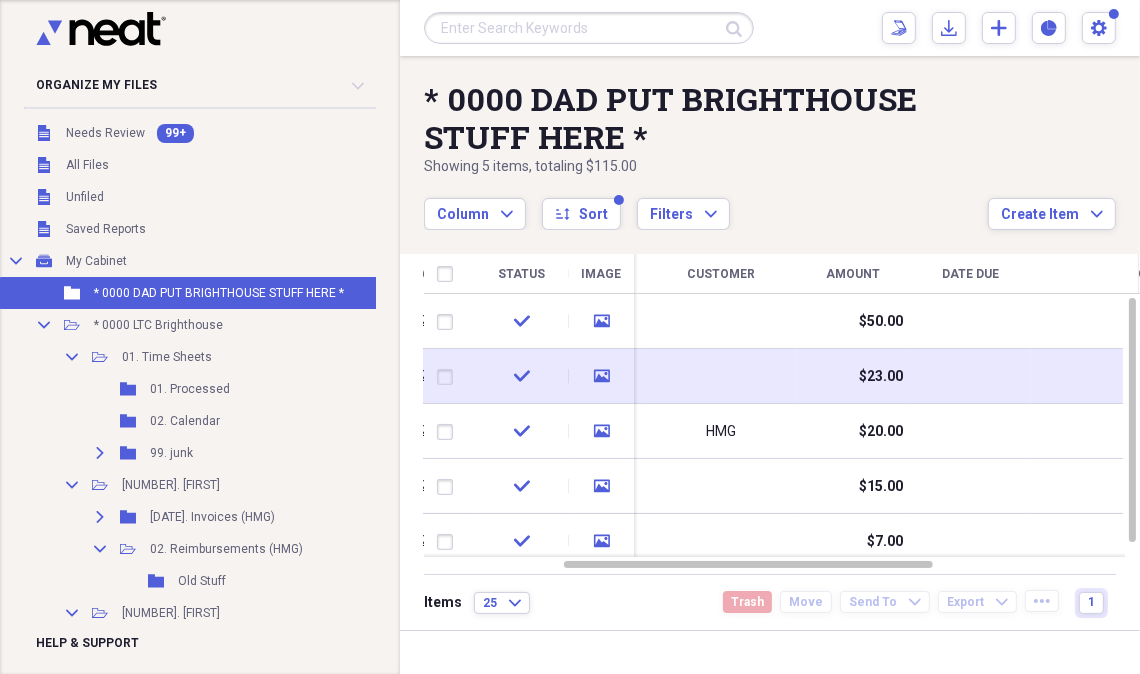 click on "$23.00" at bounding box center (881, 377) 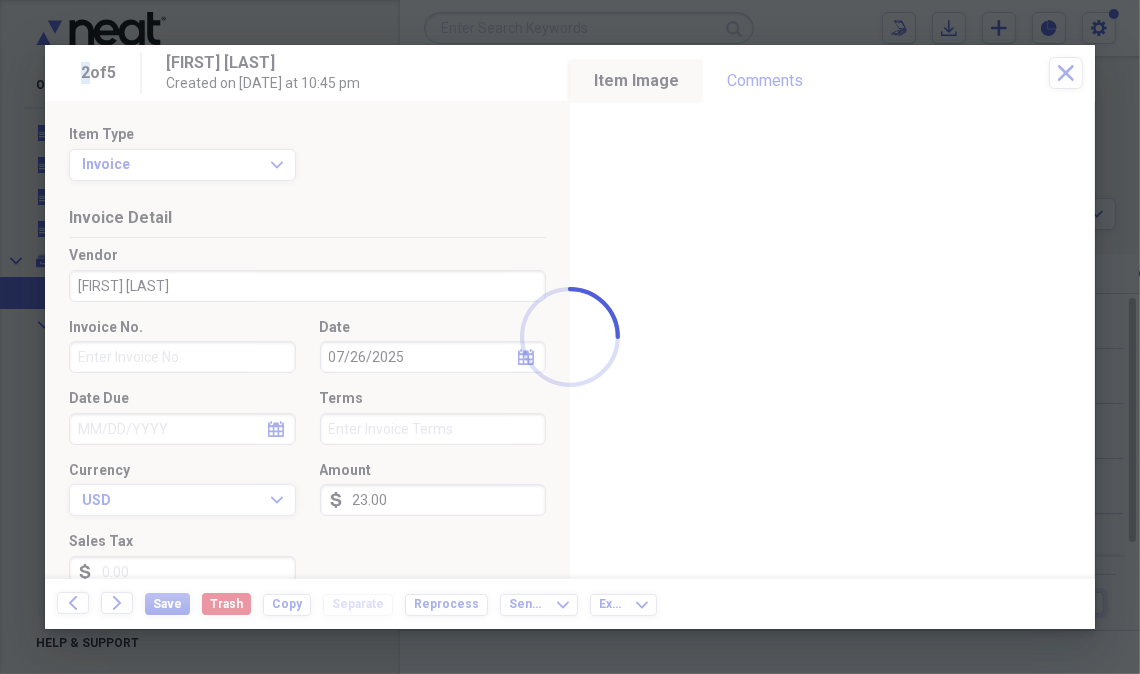 click at bounding box center (570, 337) 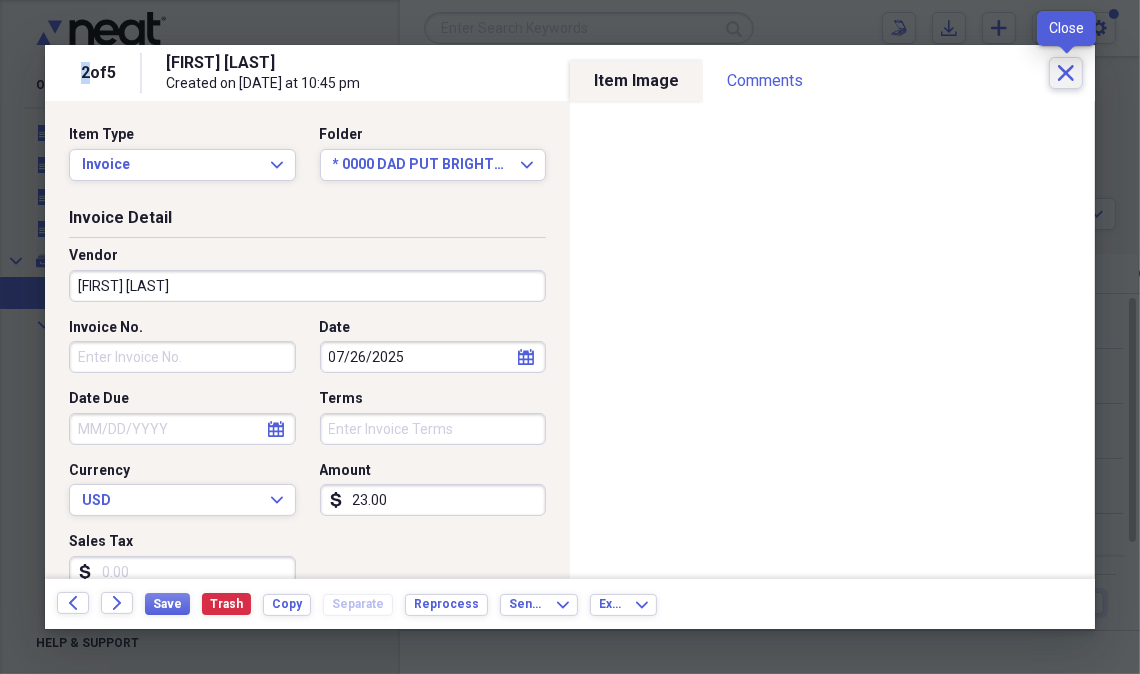 click on "Close" 